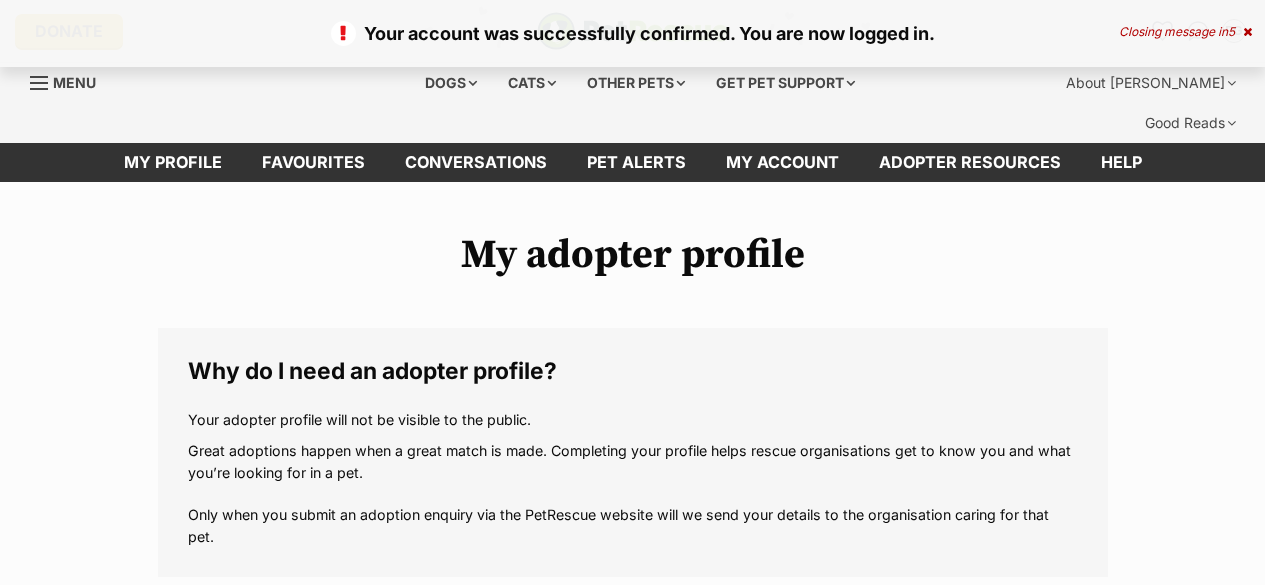 scroll, scrollTop: 0, scrollLeft: 0, axis: both 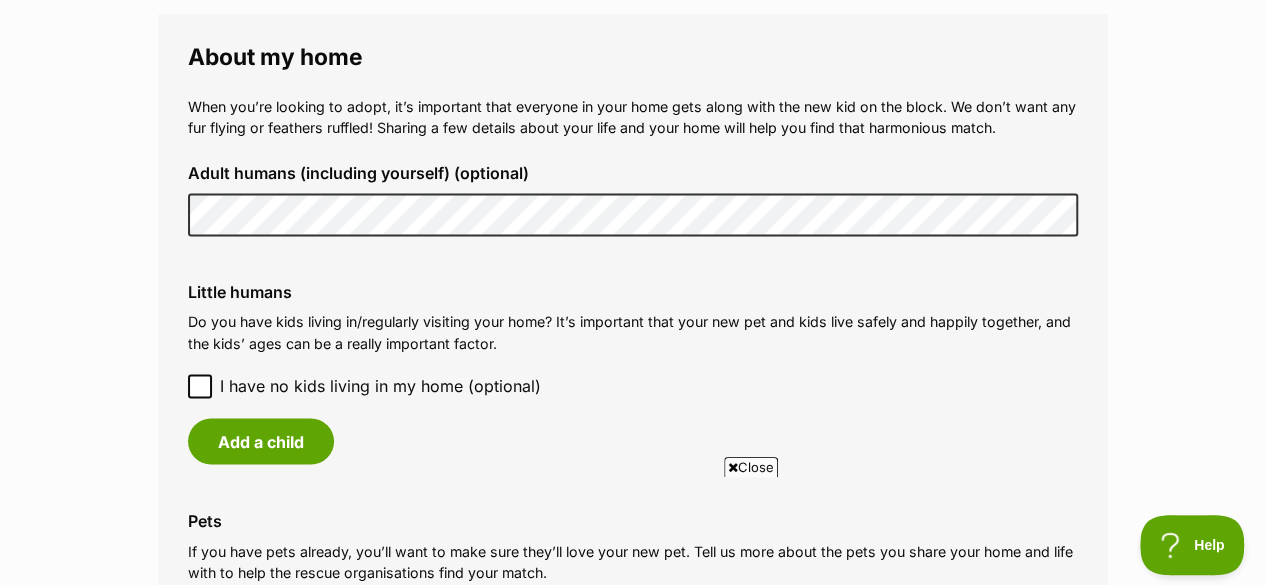 click 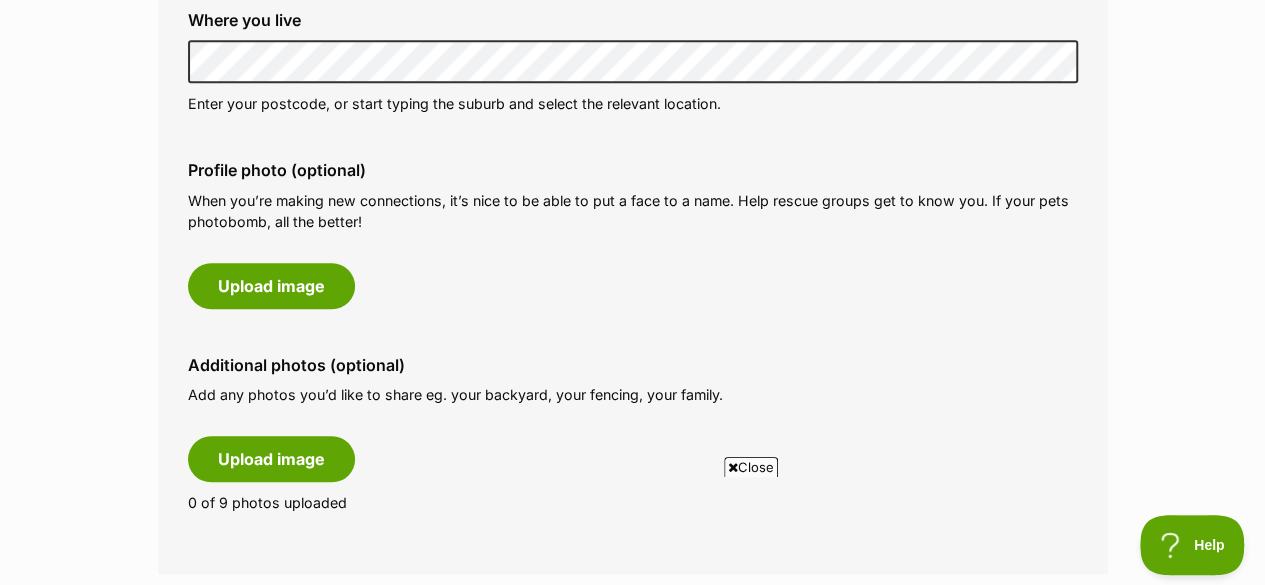 scroll, scrollTop: 1000, scrollLeft: 0, axis: vertical 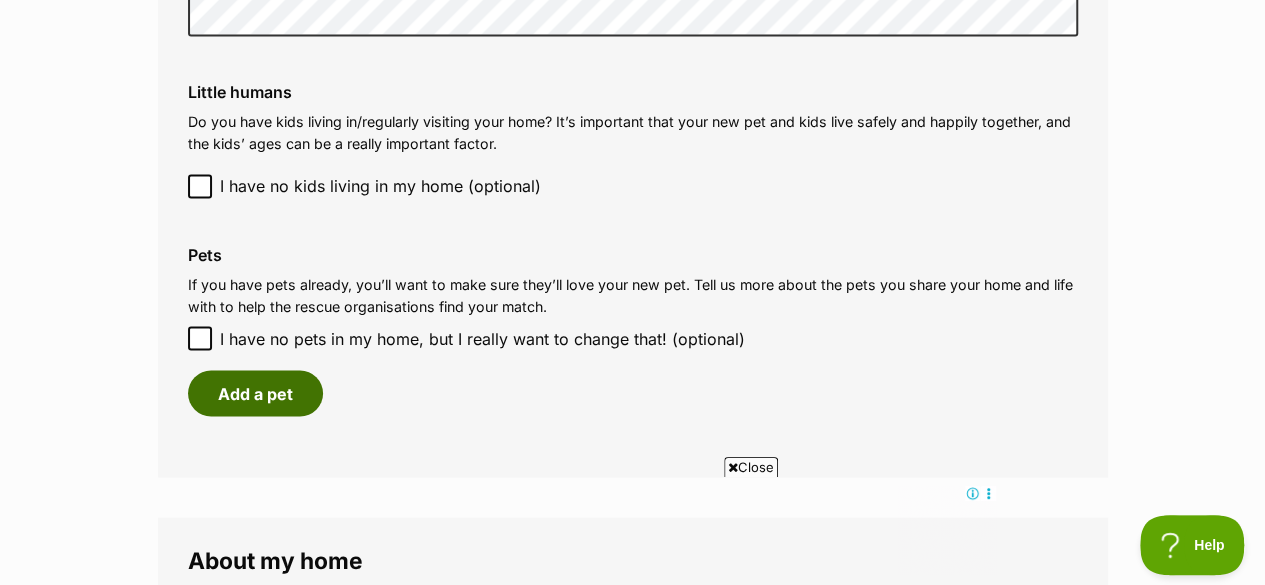click on "Add a pet" at bounding box center (255, 393) 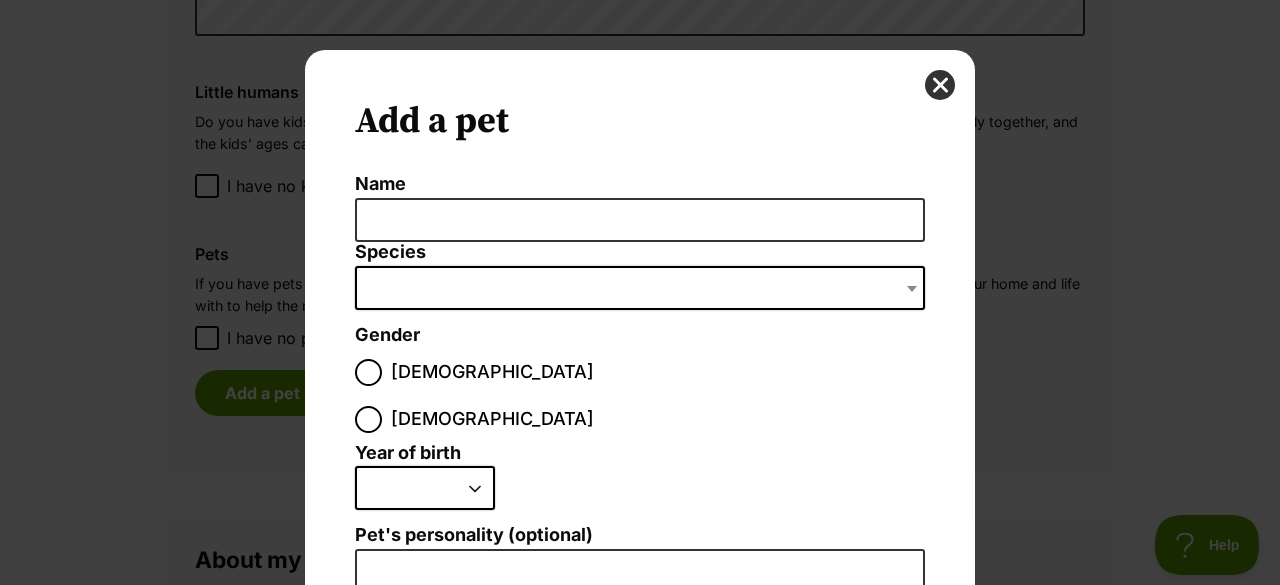 scroll, scrollTop: 0, scrollLeft: 0, axis: both 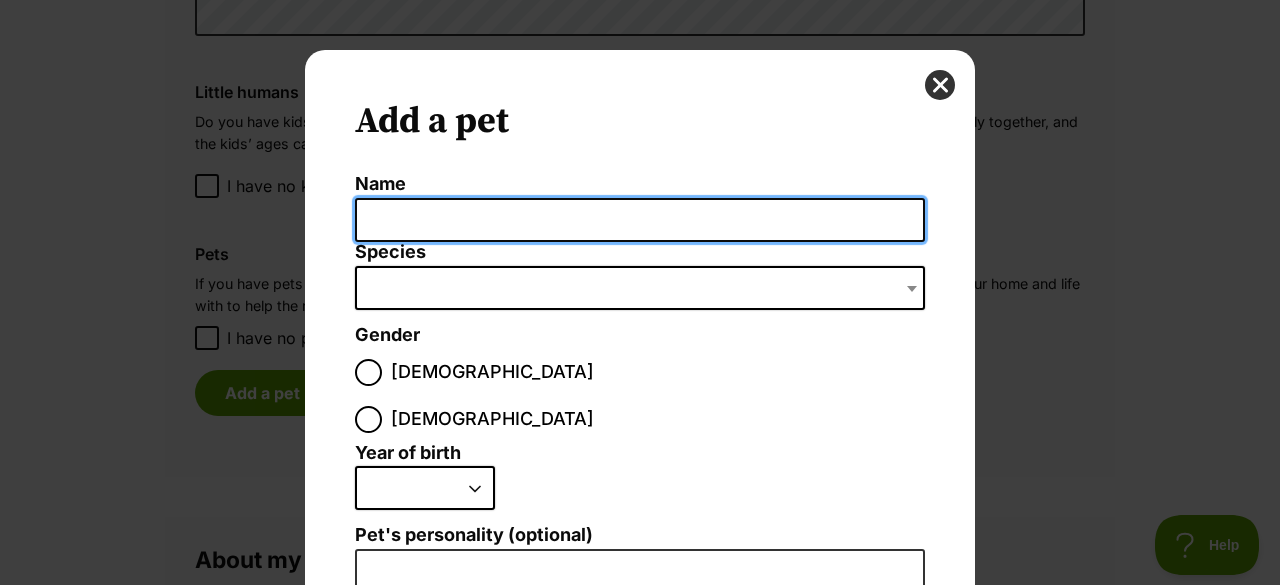 click on "Name" at bounding box center (640, 220) 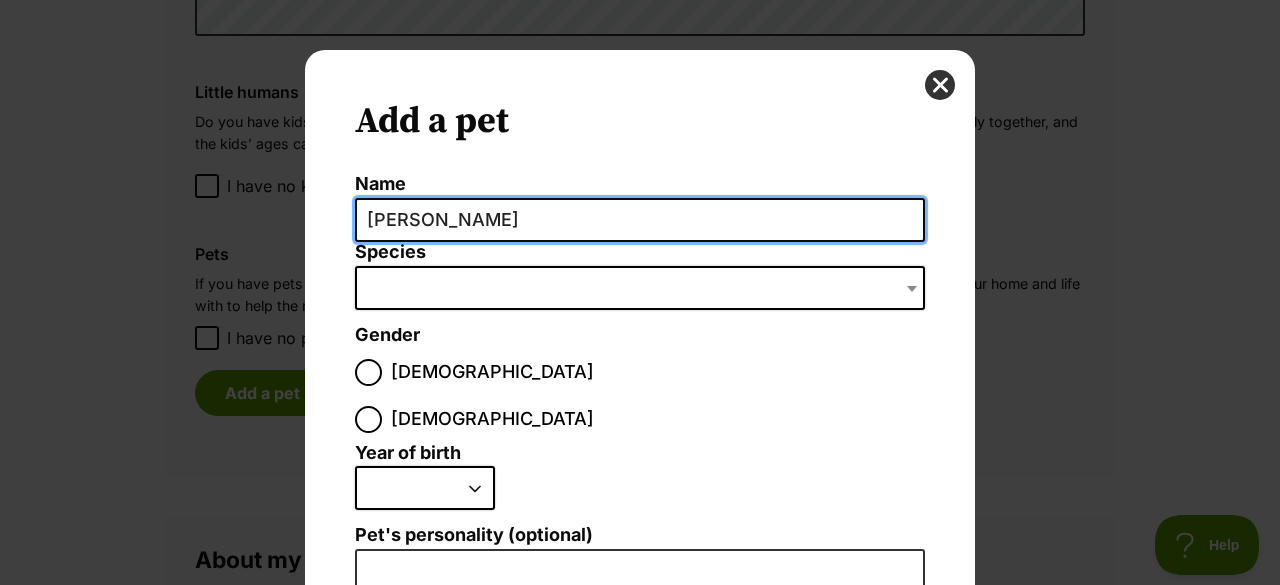 type on "Rosie" 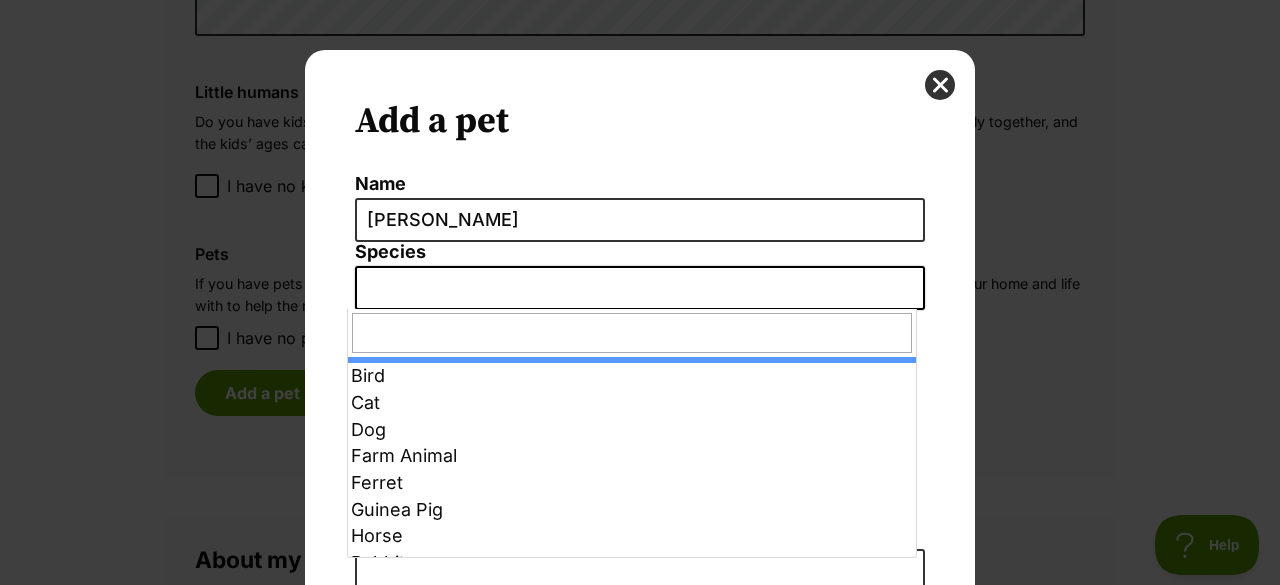 click at bounding box center (640, 288) 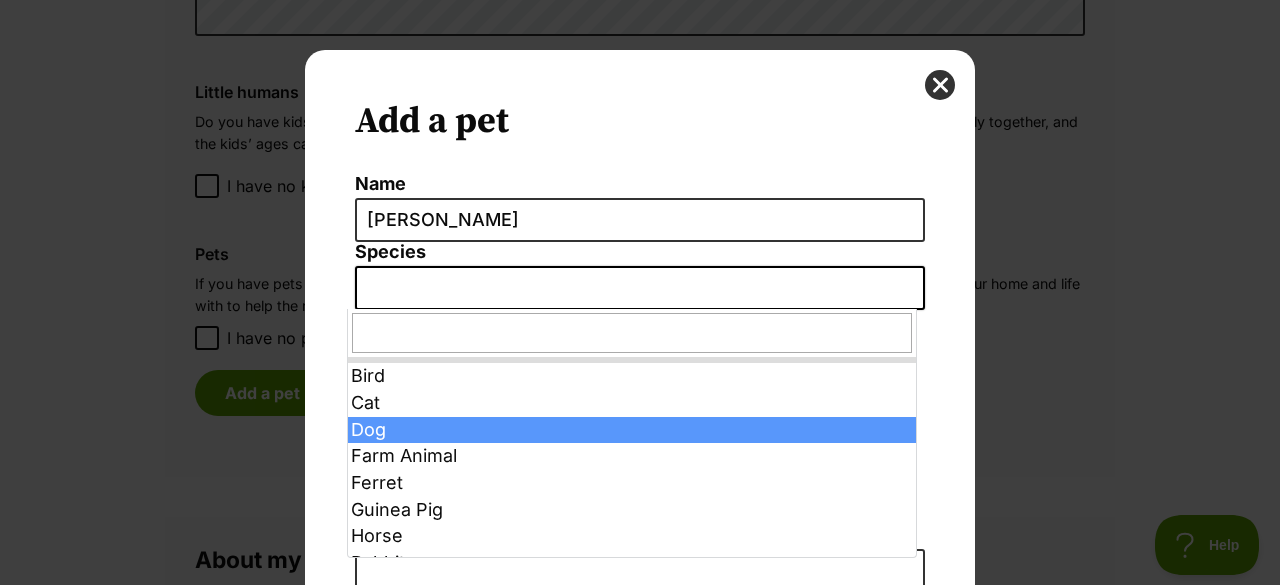 select on "1" 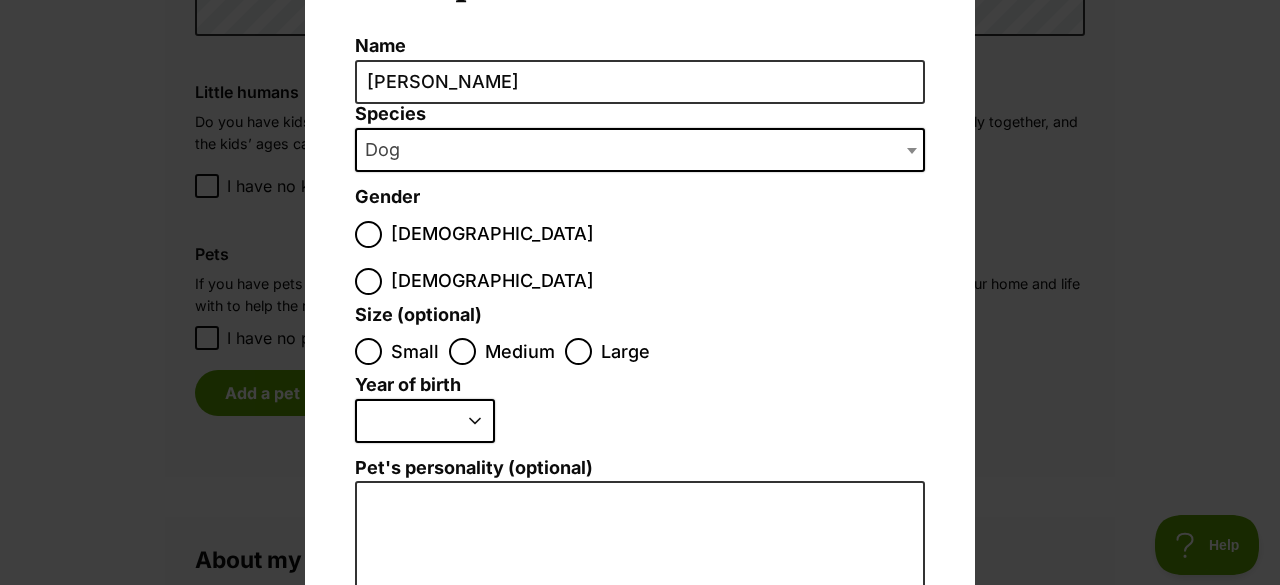 scroll, scrollTop: 200, scrollLeft: 0, axis: vertical 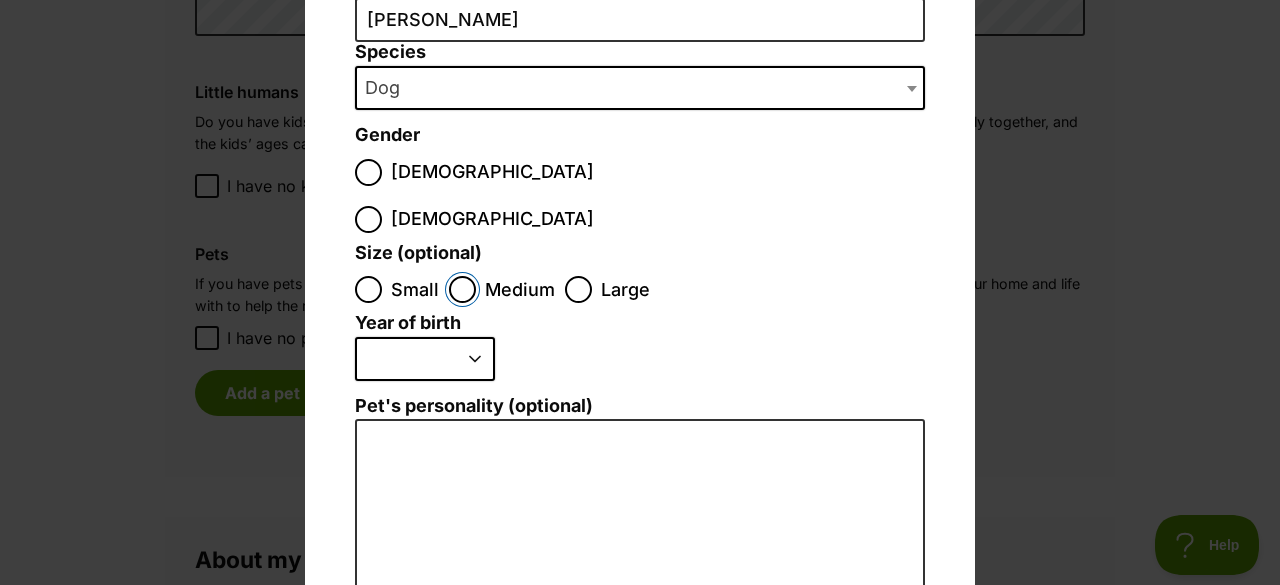 click on "Medium" at bounding box center (462, 289) 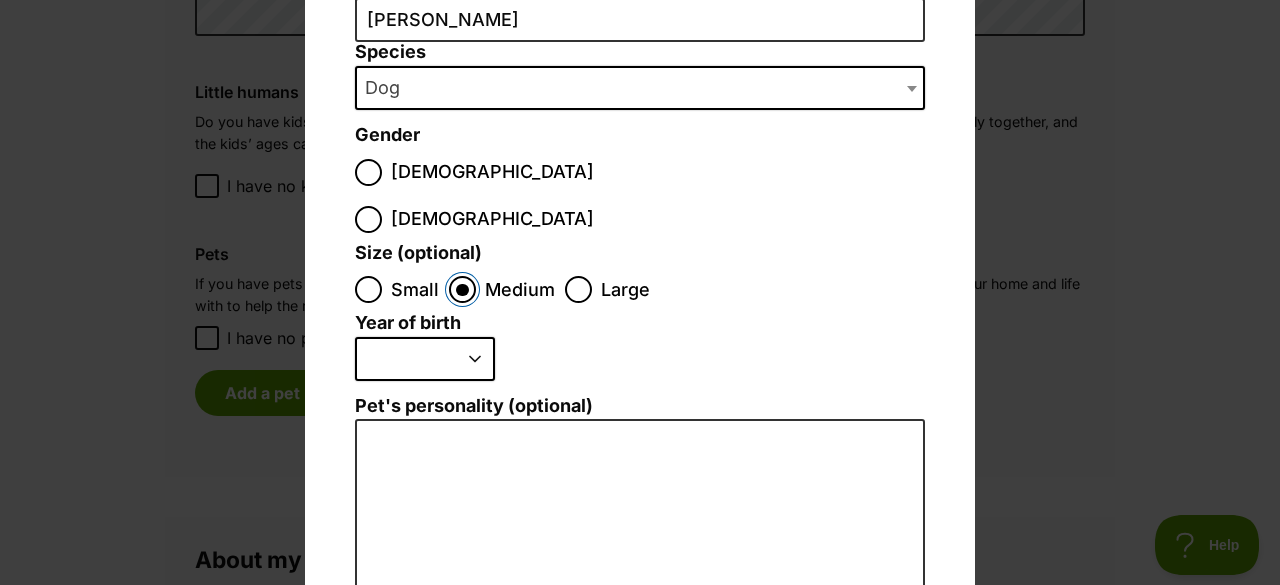 click on "Medium" at bounding box center (462, 289) 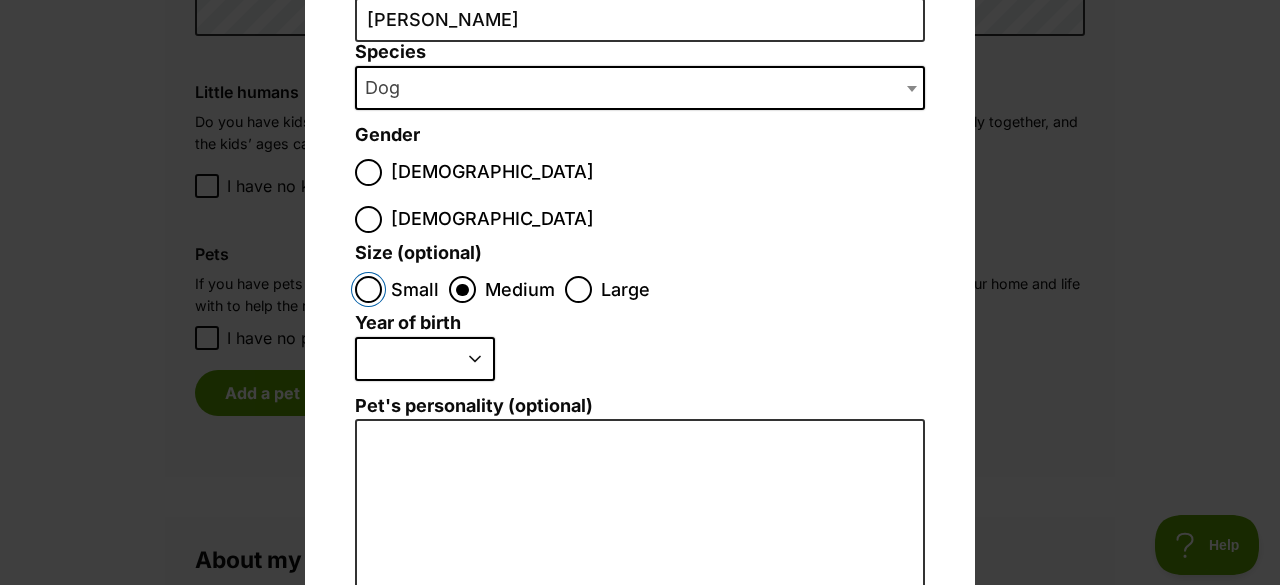 click on "Small" at bounding box center (368, 289) 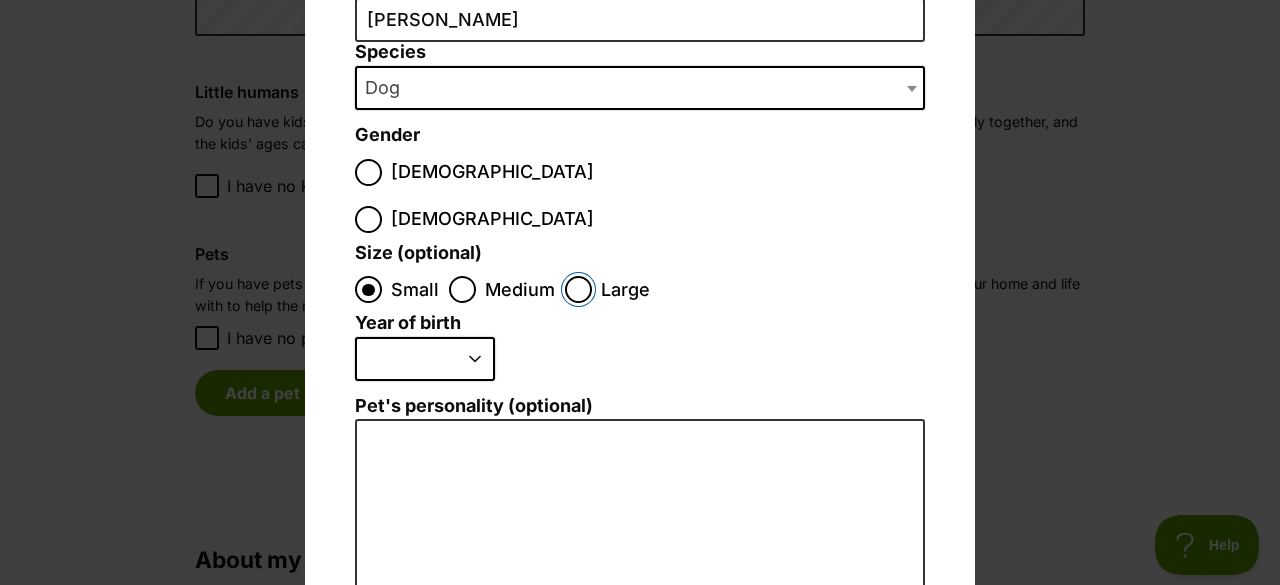 click on "Large" at bounding box center (578, 289) 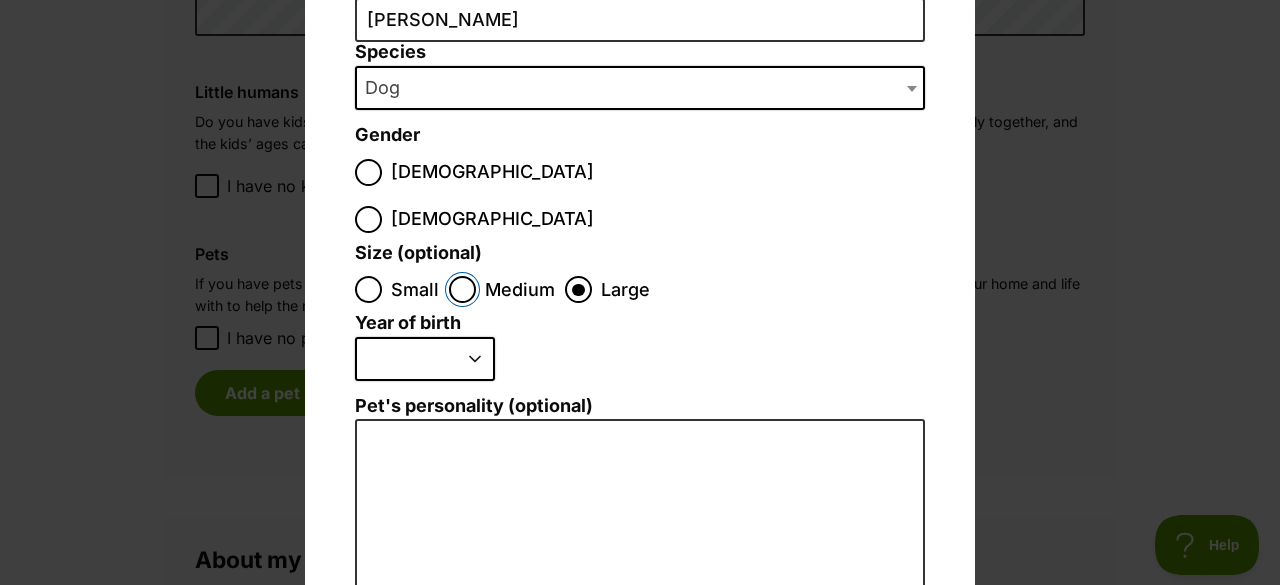 click on "Medium" at bounding box center (462, 289) 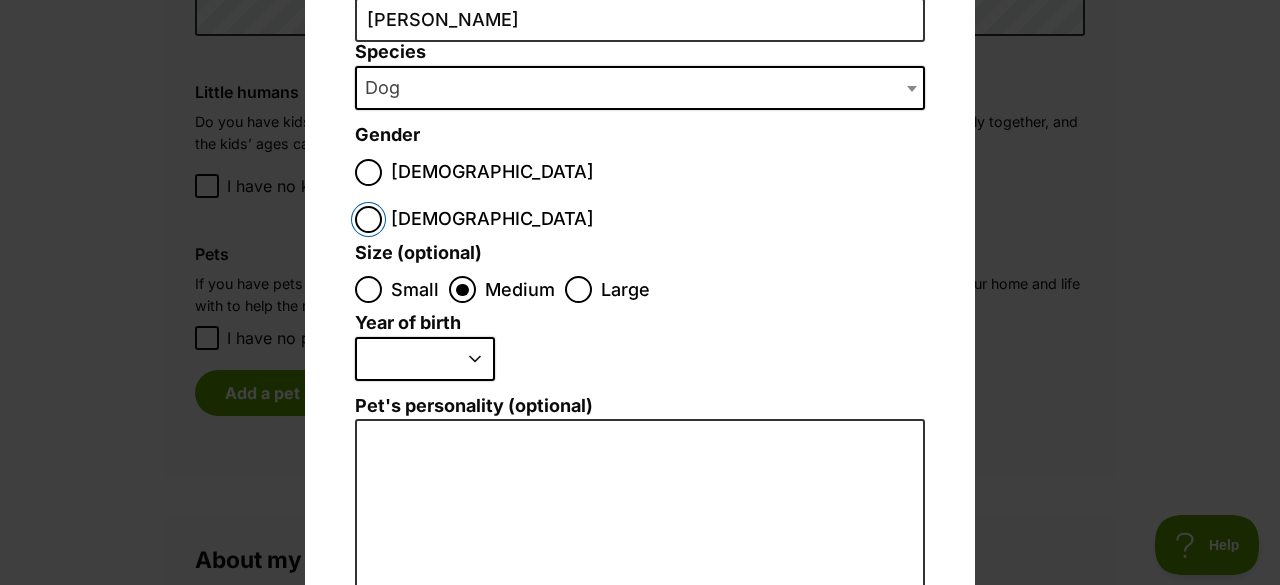 click on "Female" at bounding box center [368, 219] 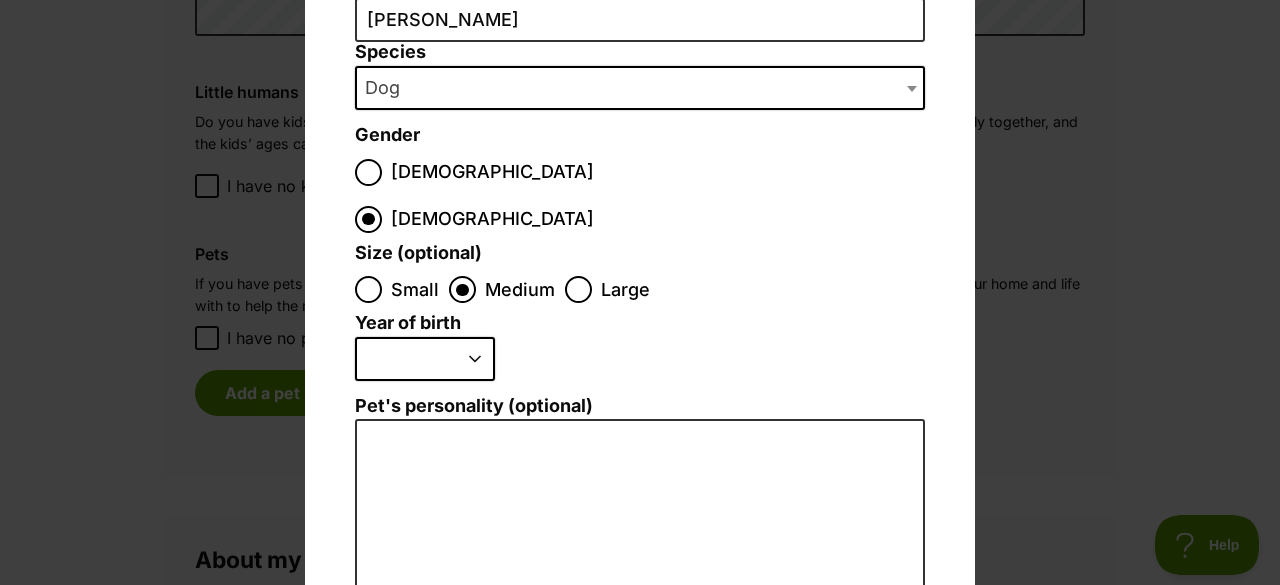 click on "2025
2024
2023
2022
2021
2020
2019
2018
2017
2016
2015
2014
2013
2012
2011
2010
2009
2008
2007
2006
2005
2004
2003
2002
2001
2000
1999
1998
1997
1996
1995" at bounding box center (425, 359) 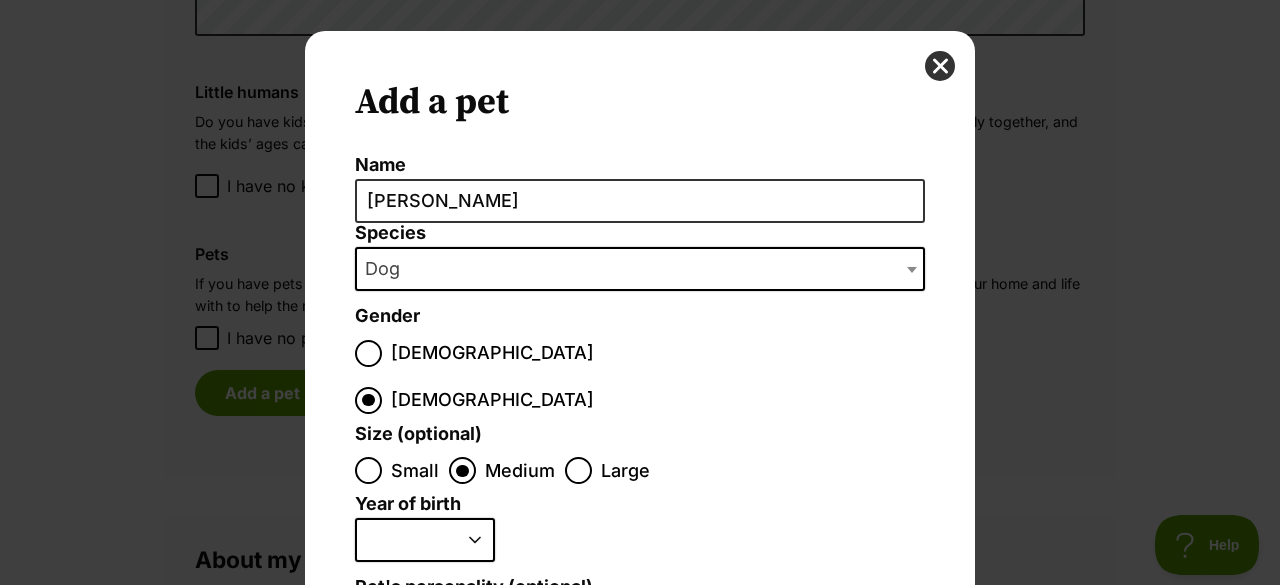 scroll, scrollTop: 0, scrollLeft: 0, axis: both 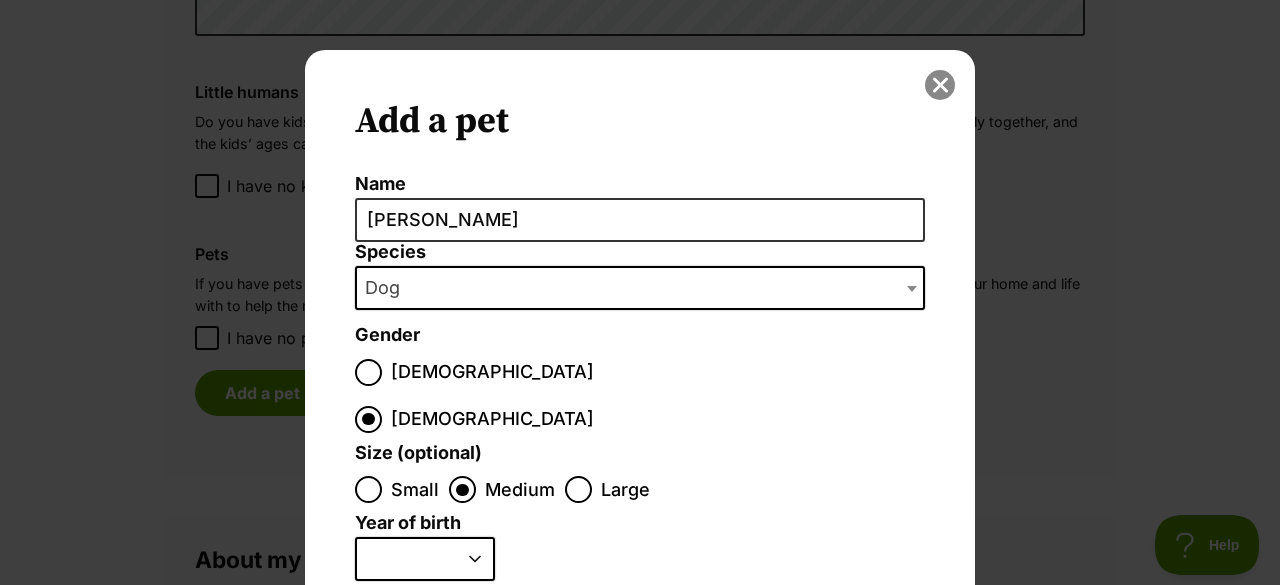 click at bounding box center (940, 85) 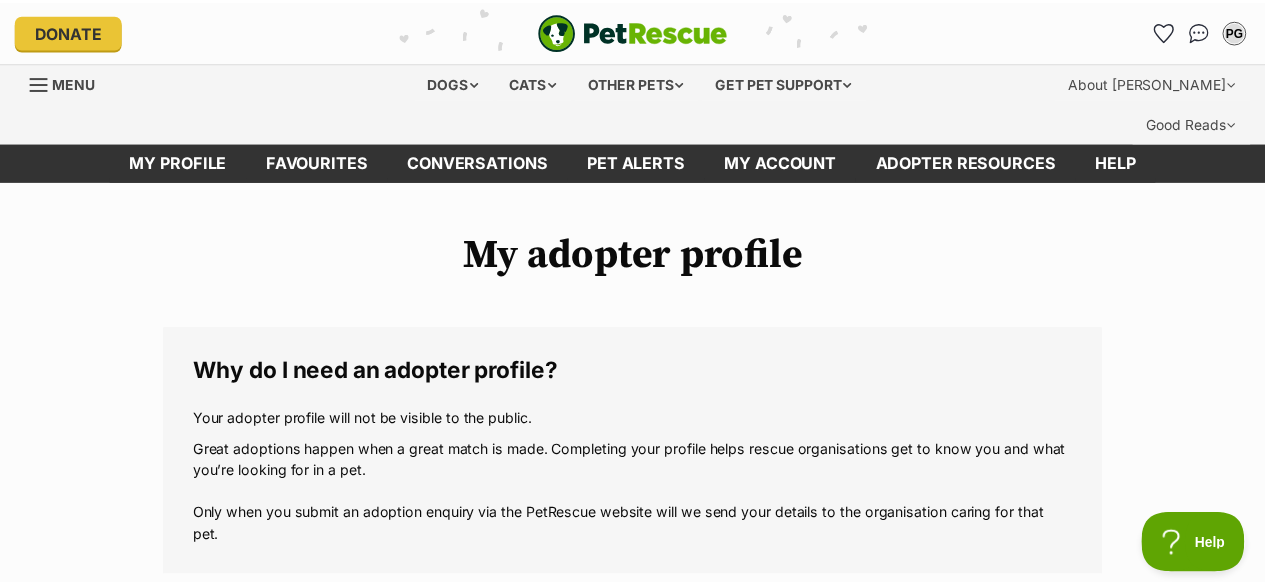 scroll, scrollTop: 1700, scrollLeft: 0, axis: vertical 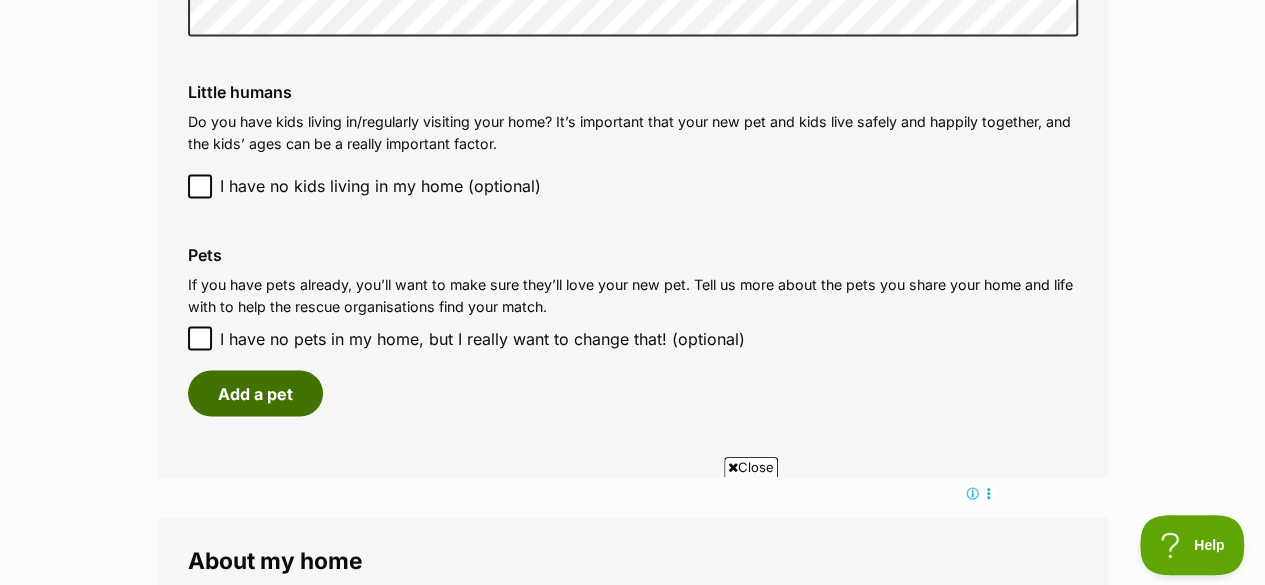 click on "Add a pet" at bounding box center (255, 393) 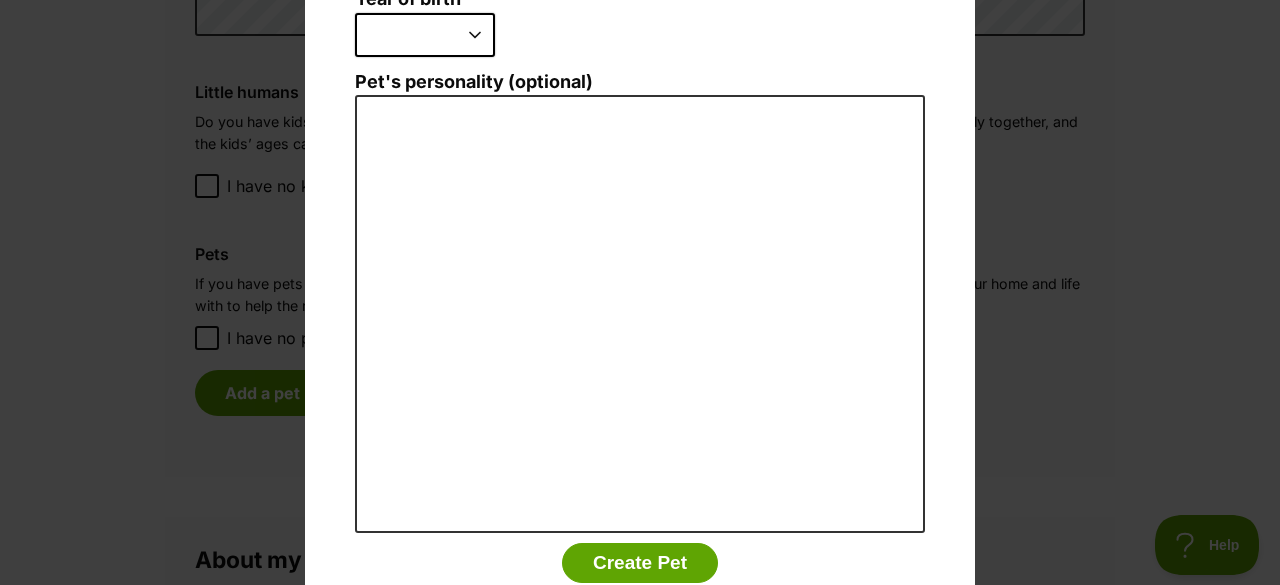 scroll, scrollTop: 0, scrollLeft: 0, axis: both 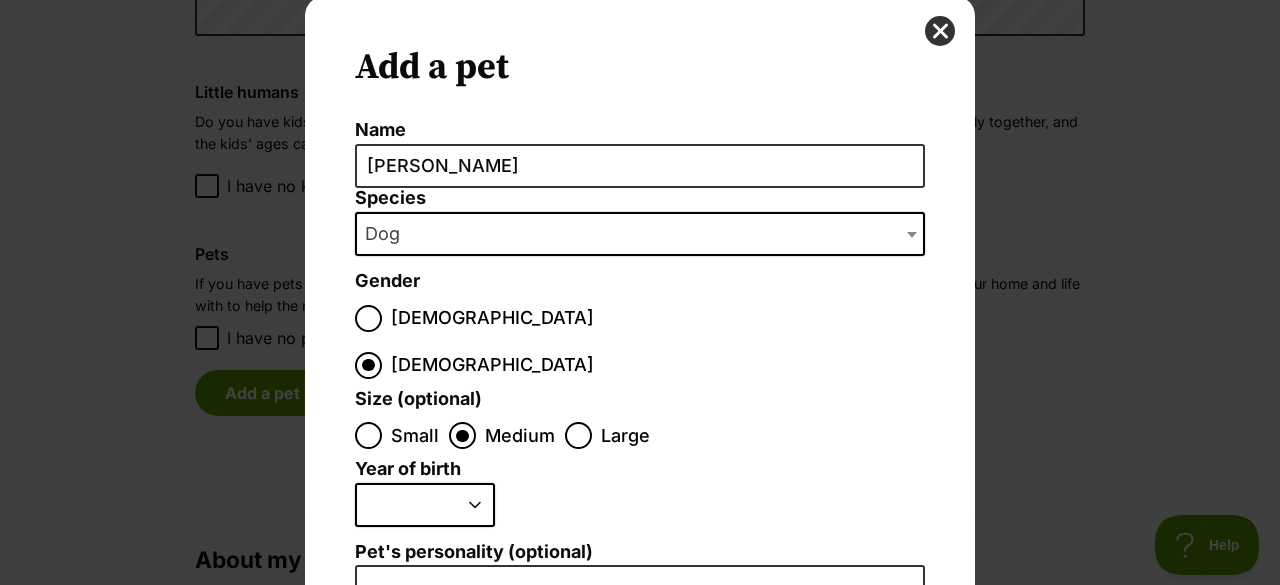 click on "2025
2024
2023
2022
2021
2020
2019
2018
2017
2016
2015
2014
2013
2012
2011
2010
2009
2008
2007
2006
2005
2004
2003
2002
2001
2000
1999
1998
1997
1996
1995" at bounding box center (425, 505) 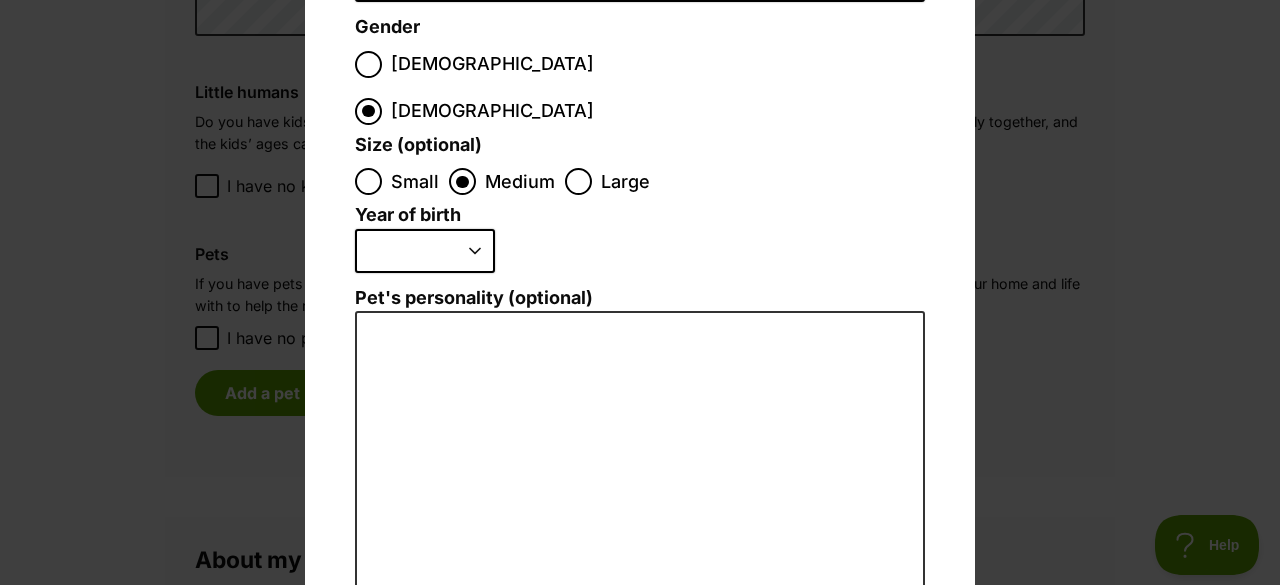 scroll, scrollTop: 354, scrollLeft: 0, axis: vertical 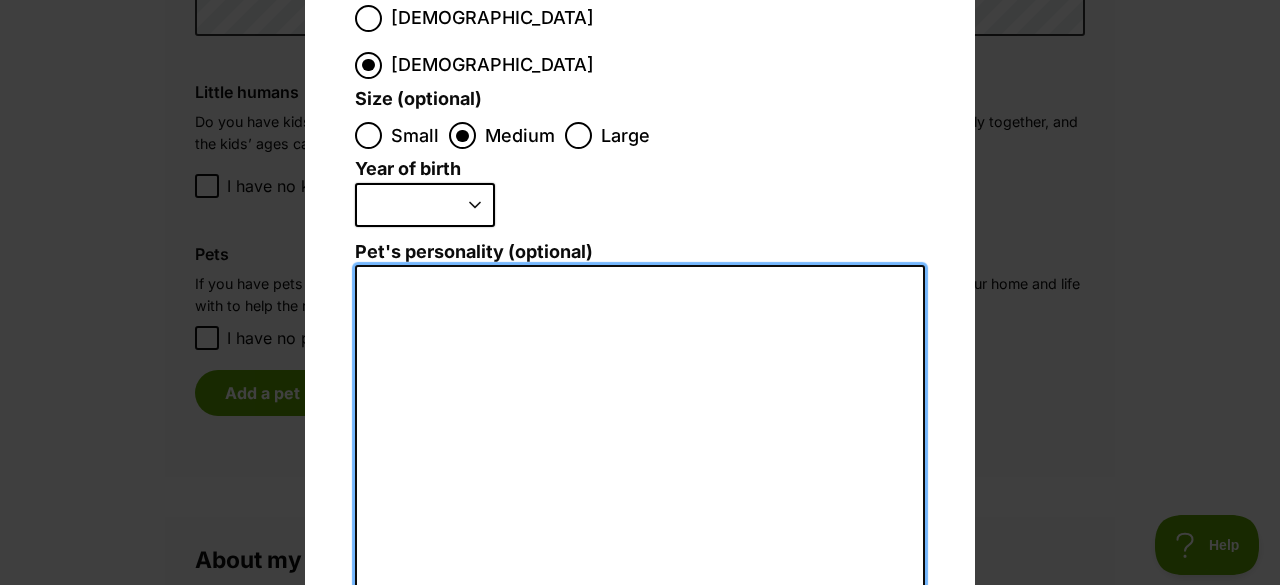 click on "Pet's personality (optional)" at bounding box center [640, 484] 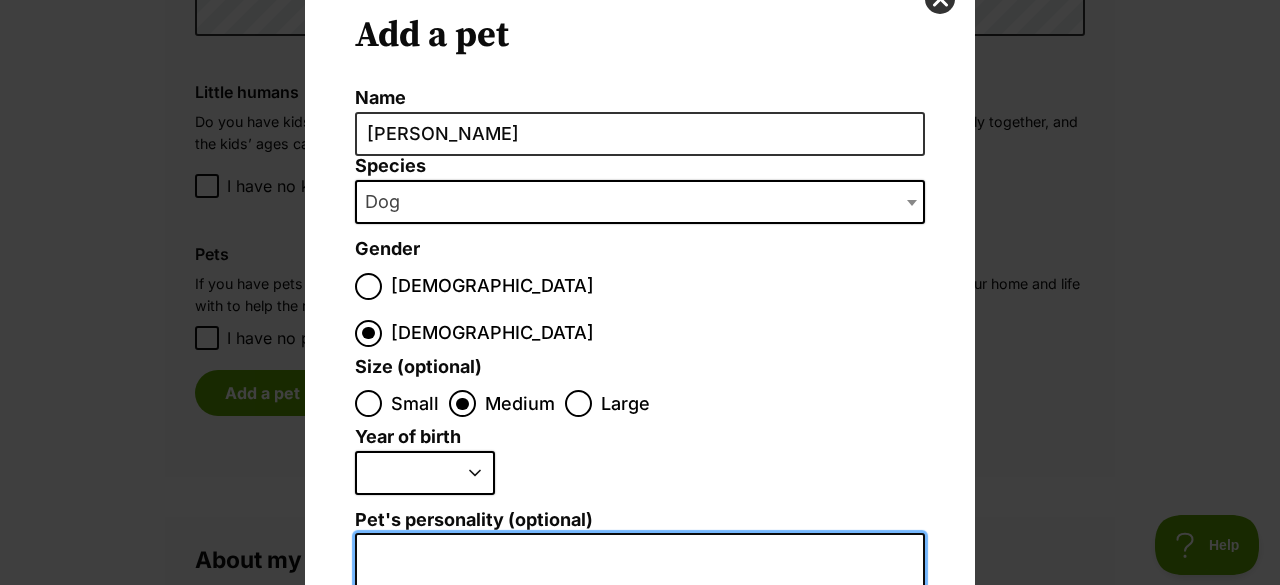 scroll, scrollTop: 0, scrollLeft: 0, axis: both 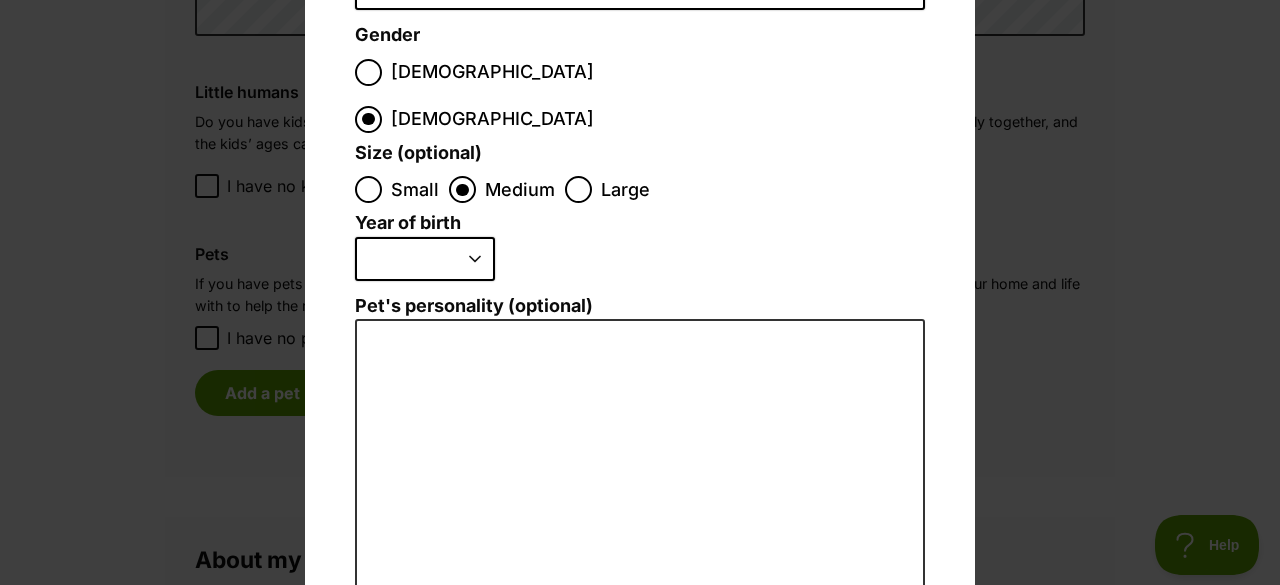 click on "2025
2024
2023
2022
2021
2020
2019
2018
2017
2016
2015
2014
2013
2012
2011
2010
2009
2008
2007
2006
2005
2004
2003
2002
2001
2000
1999
1998
1997
1996
1995" at bounding box center (425, 259) 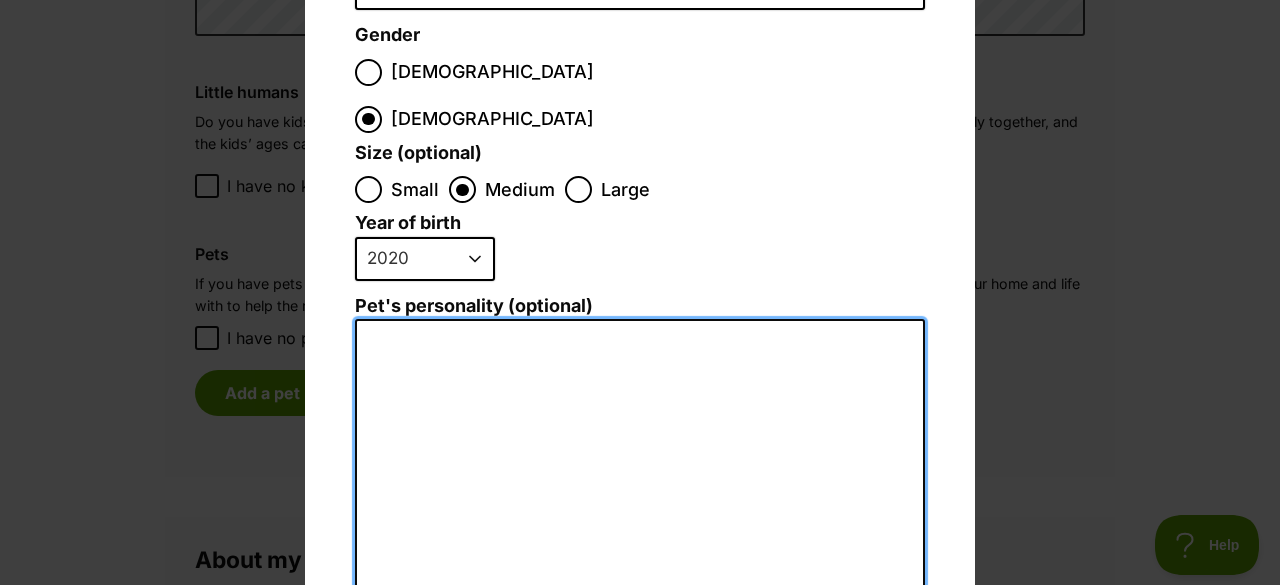 click on "Pet's personality (optional)" at bounding box center (640, 538) 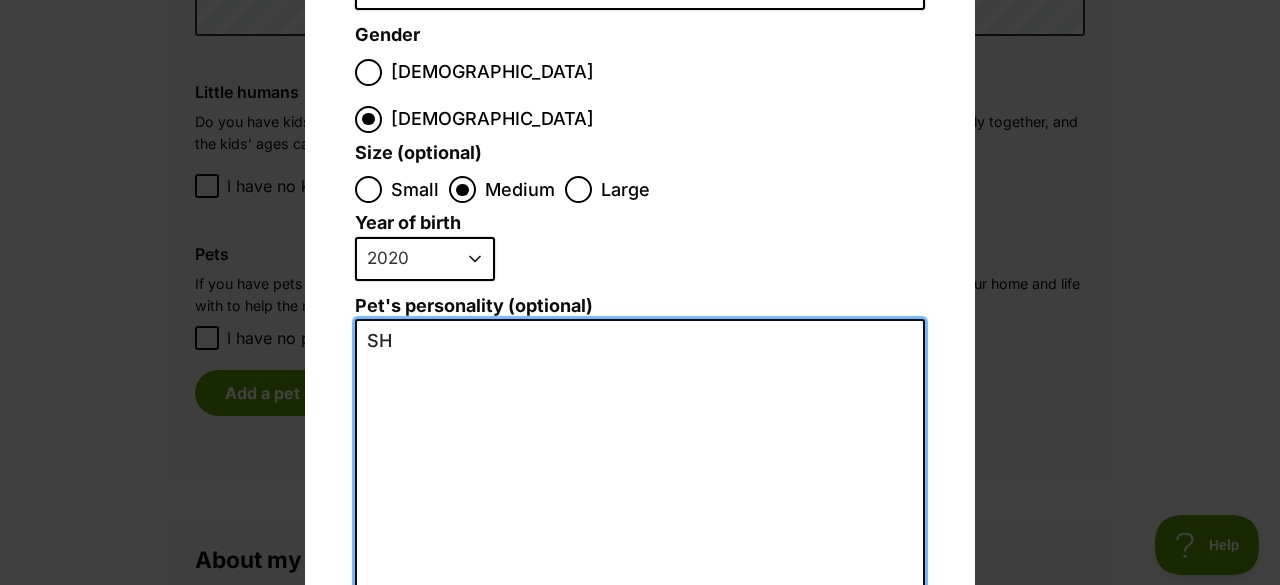 type on "S" 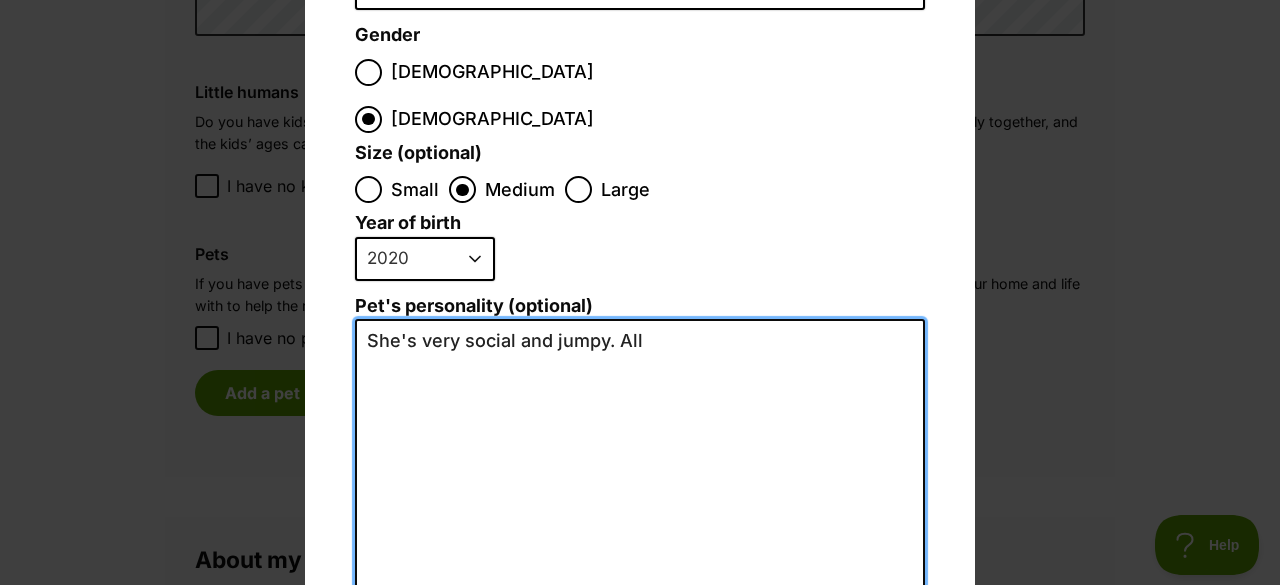 scroll, scrollTop: 0, scrollLeft: 0, axis: both 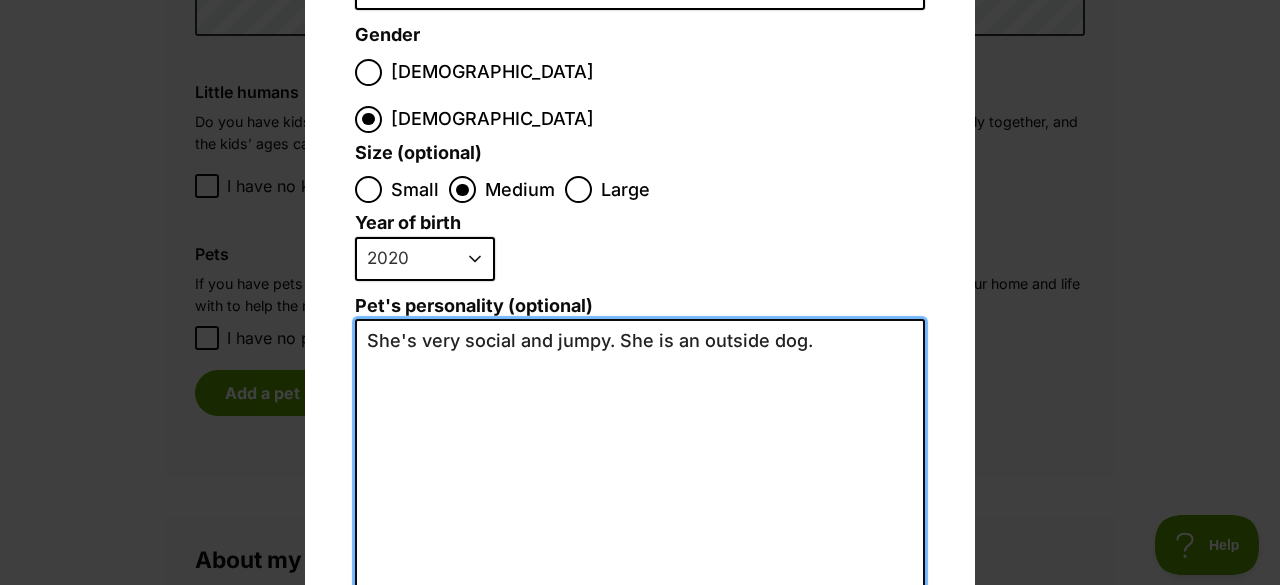 click on "She's very social and jumpy. She is an outside dog." at bounding box center (640, 538) 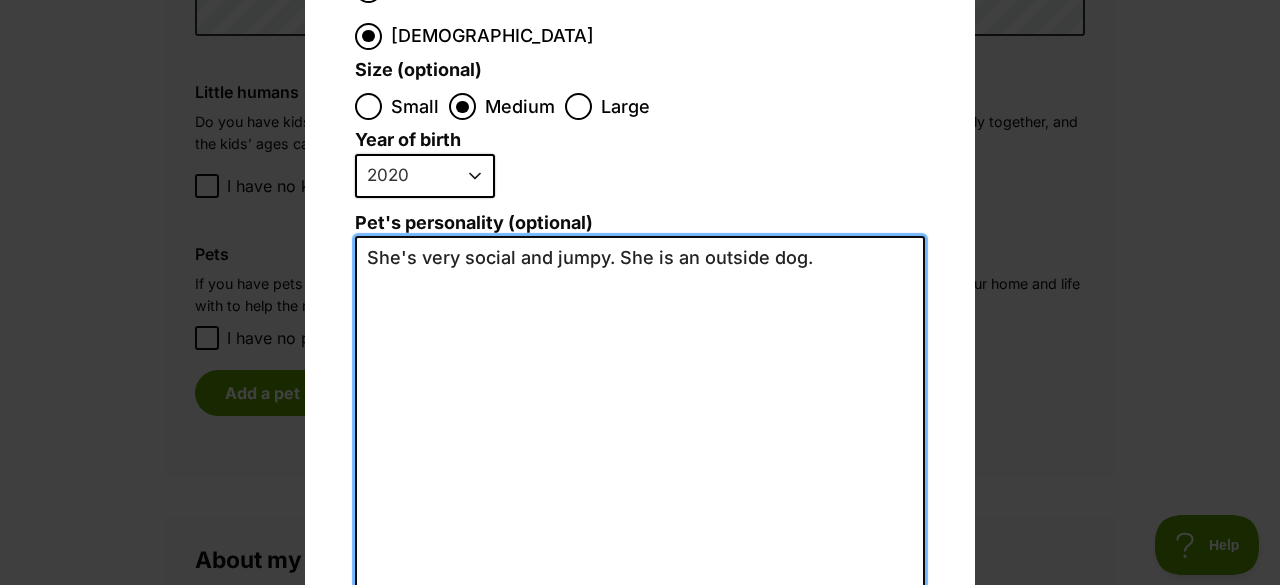 scroll, scrollTop: 554, scrollLeft: 0, axis: vertical 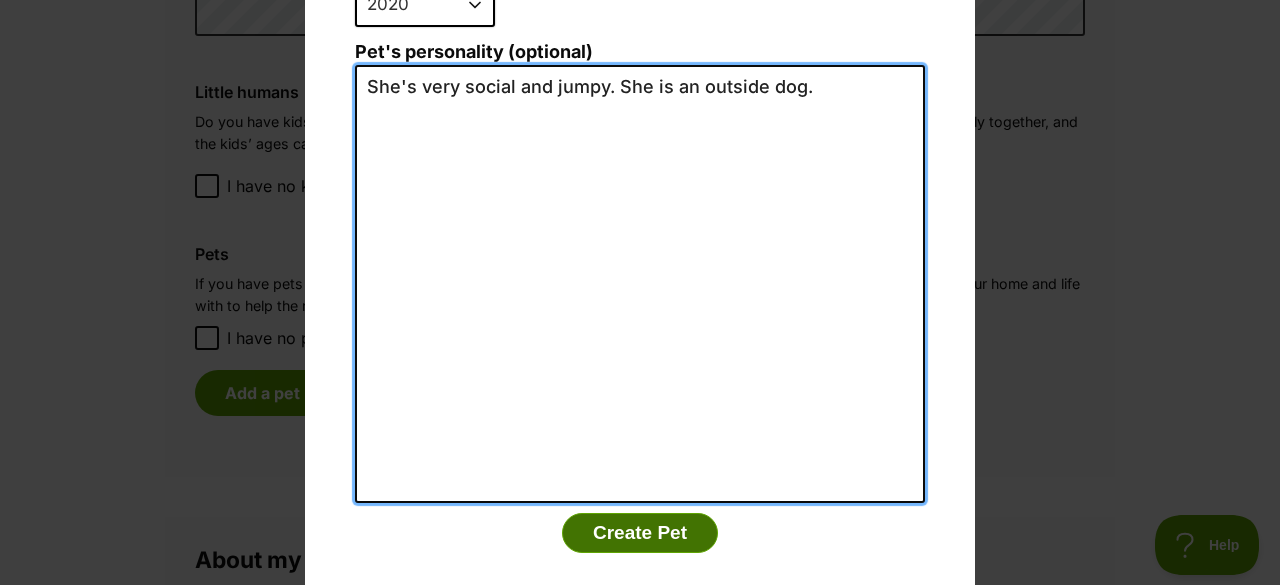type on "She's very social and jumpy. She is an outside dog." 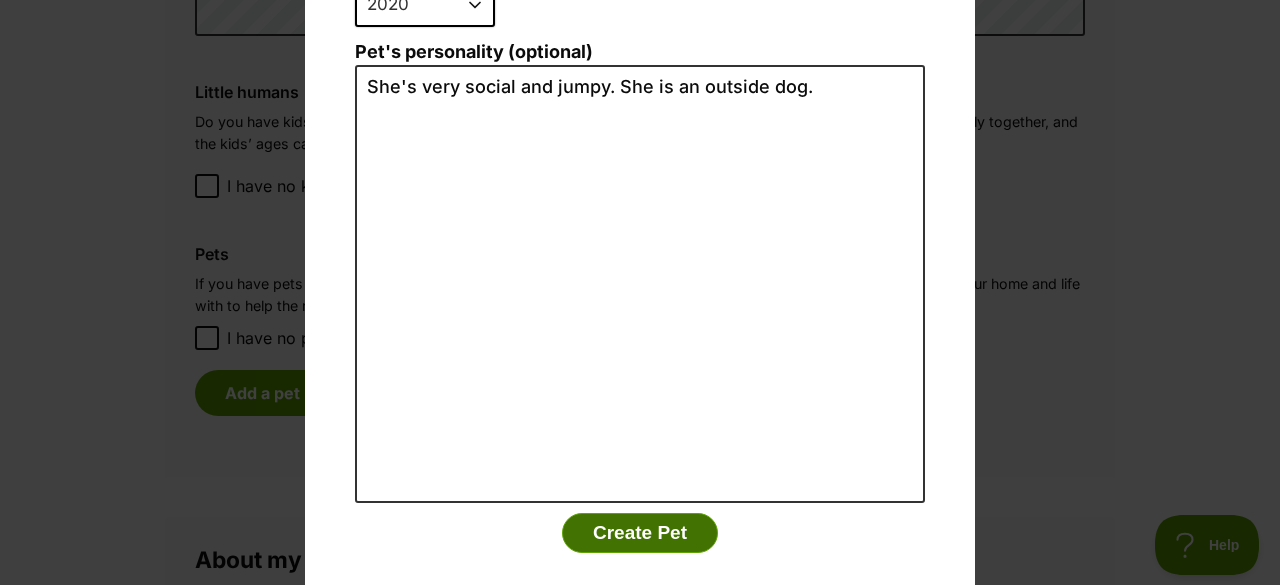 click on "Create Pet" at bounding box center (640, 533) 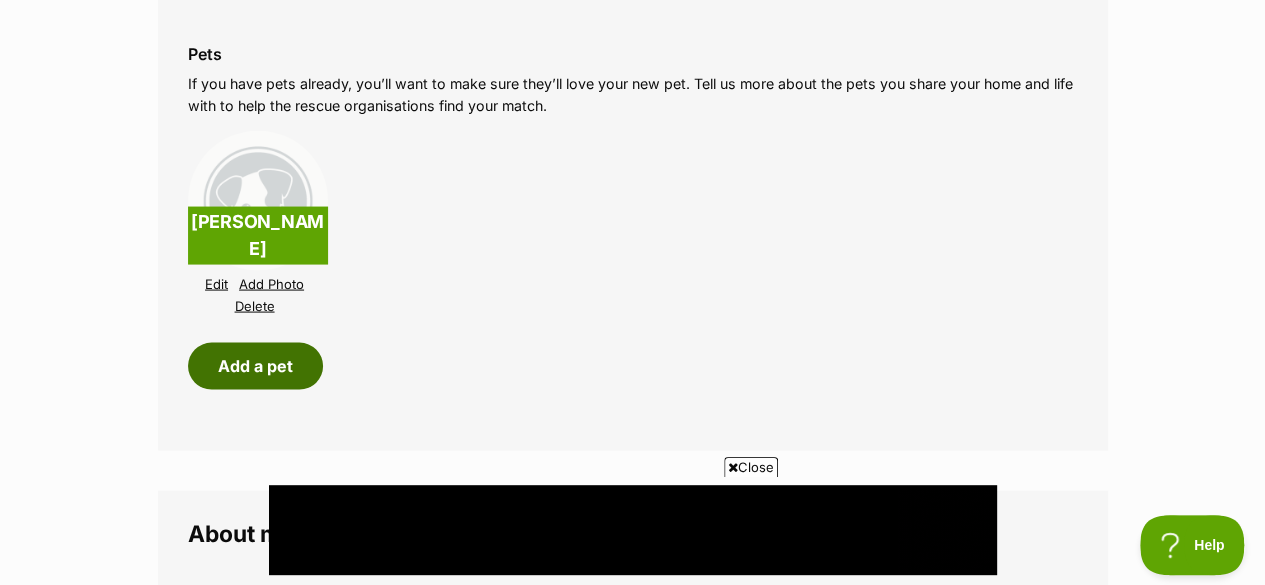 scroll, scrollTop: 1700, scrollLeft: 0, axis: vertical 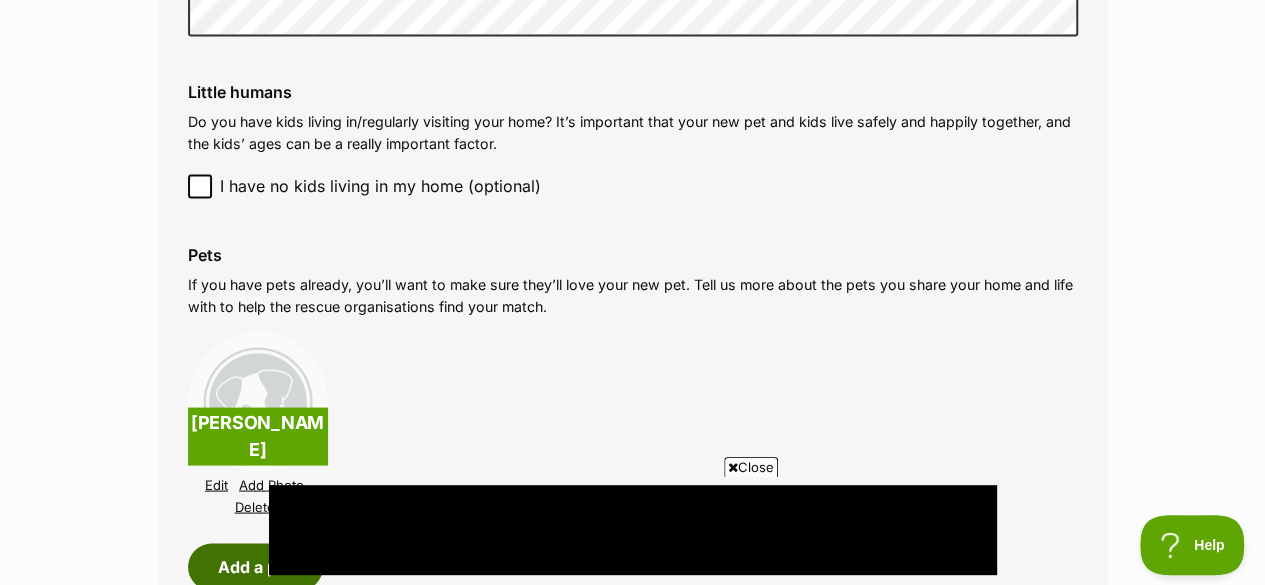 click on "Add a pet" at bounding box center (255, 566) 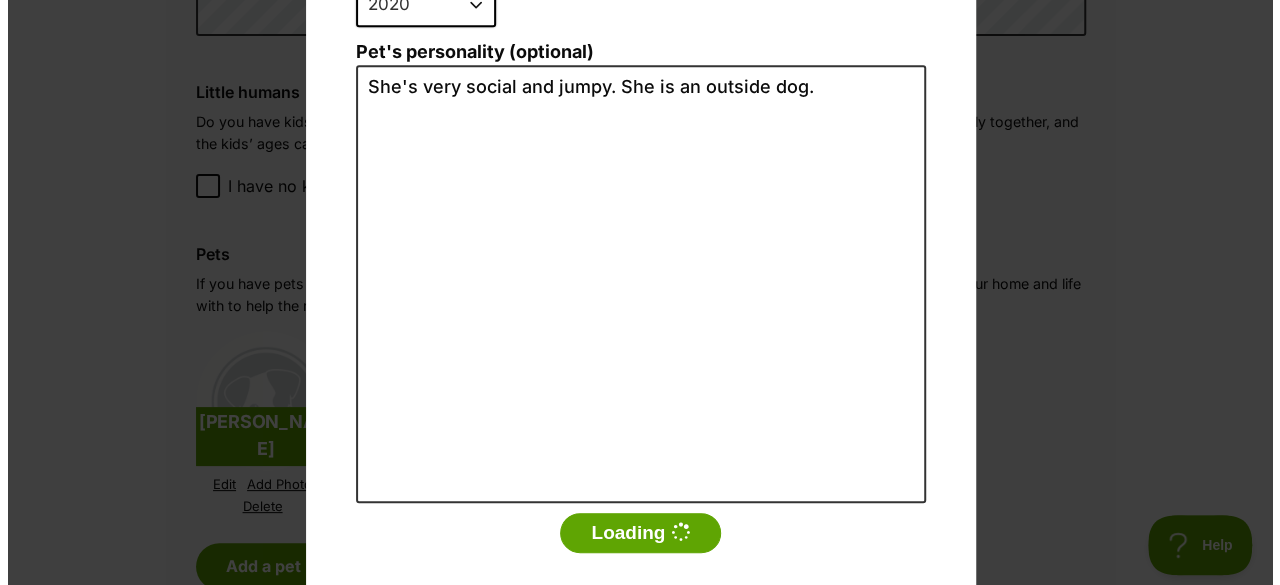 scroll, scrollTop: 0, scrollLeft: 0, axis: both 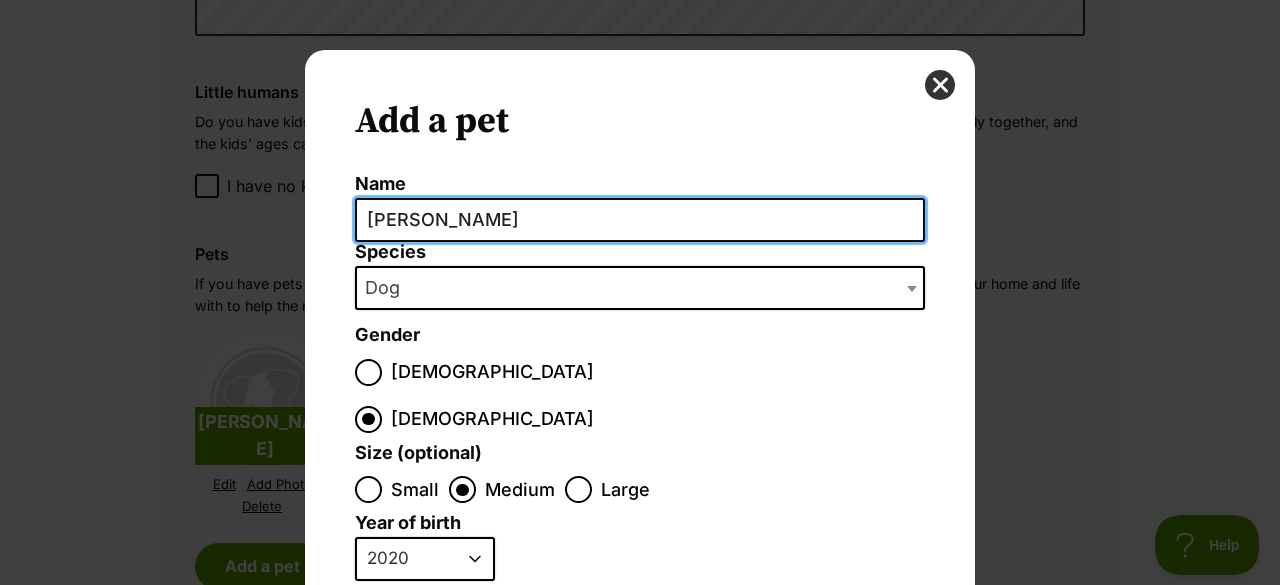 click on "Rosie" at bounding box center [640, 220] 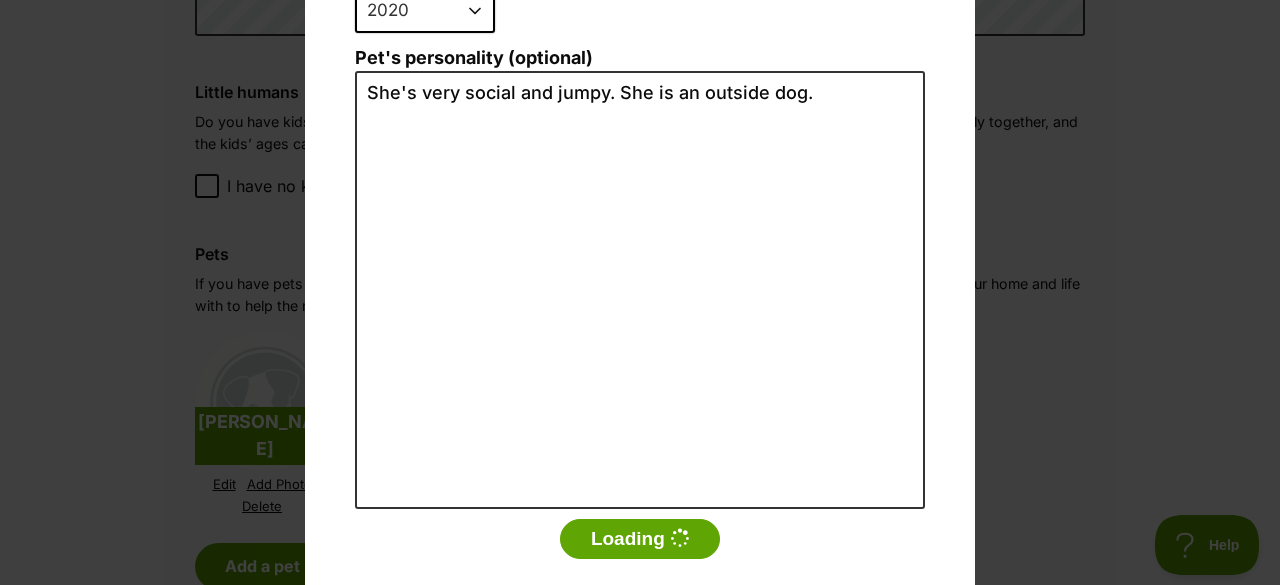 scroll, scrollTop: 0, scrollLeft: 0, axis: both 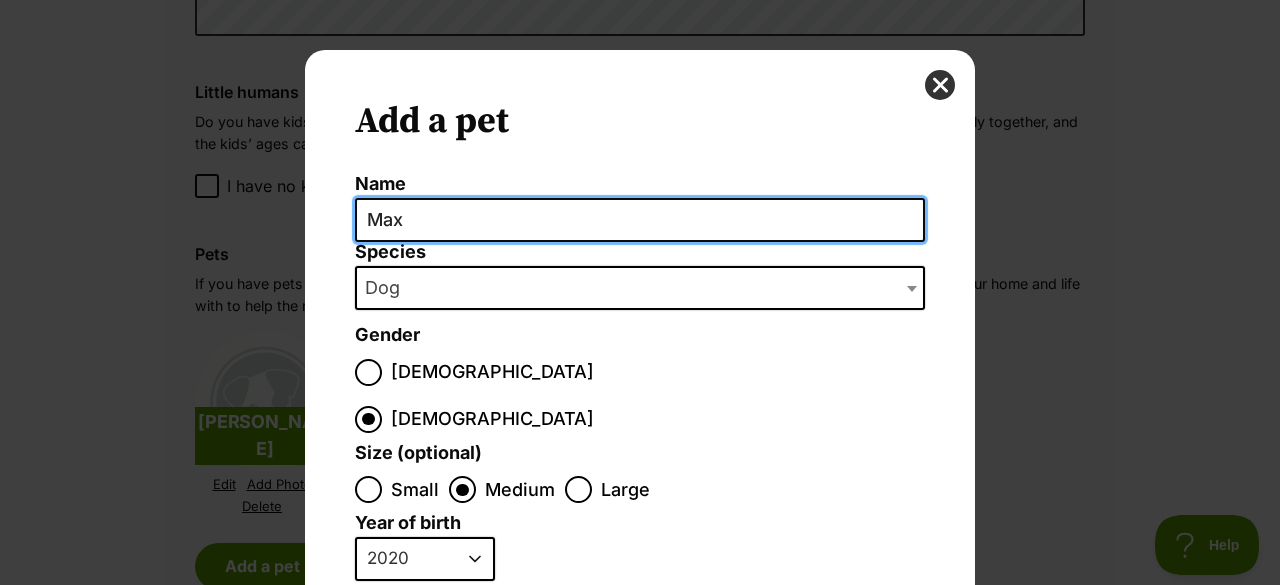 type on "Max" 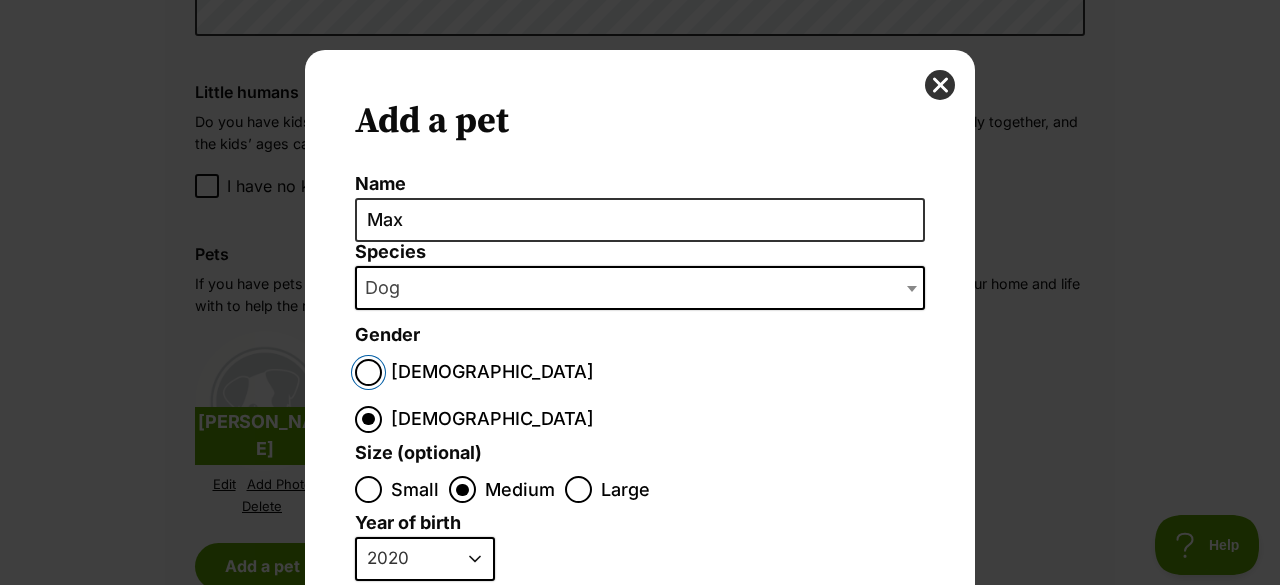scroll, scrollTop: 0, scrollLeft: 0, axis: both 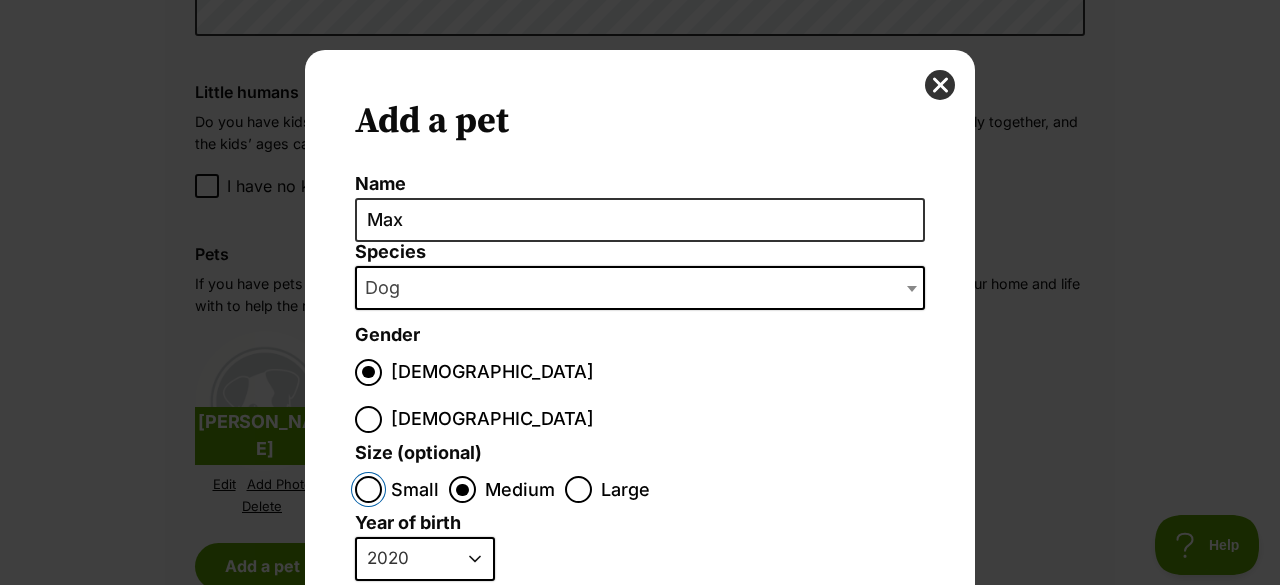 click on "Small" at bounding box center [368, 489] 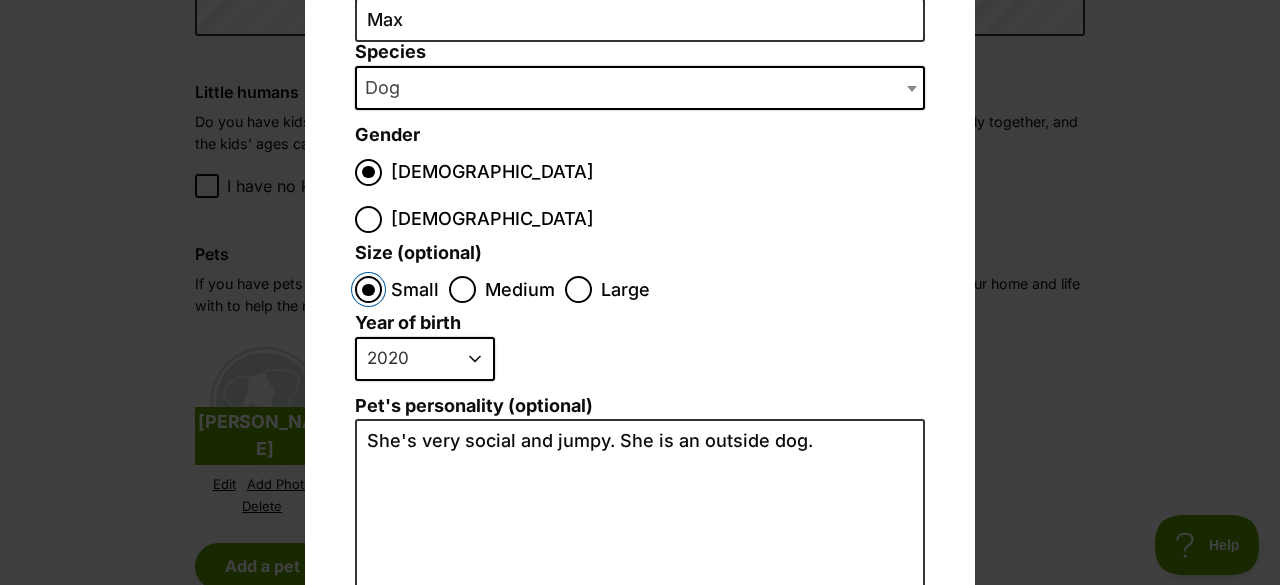 scroll, scrollTop: 300, scrollLeft: 0, axis: vertical 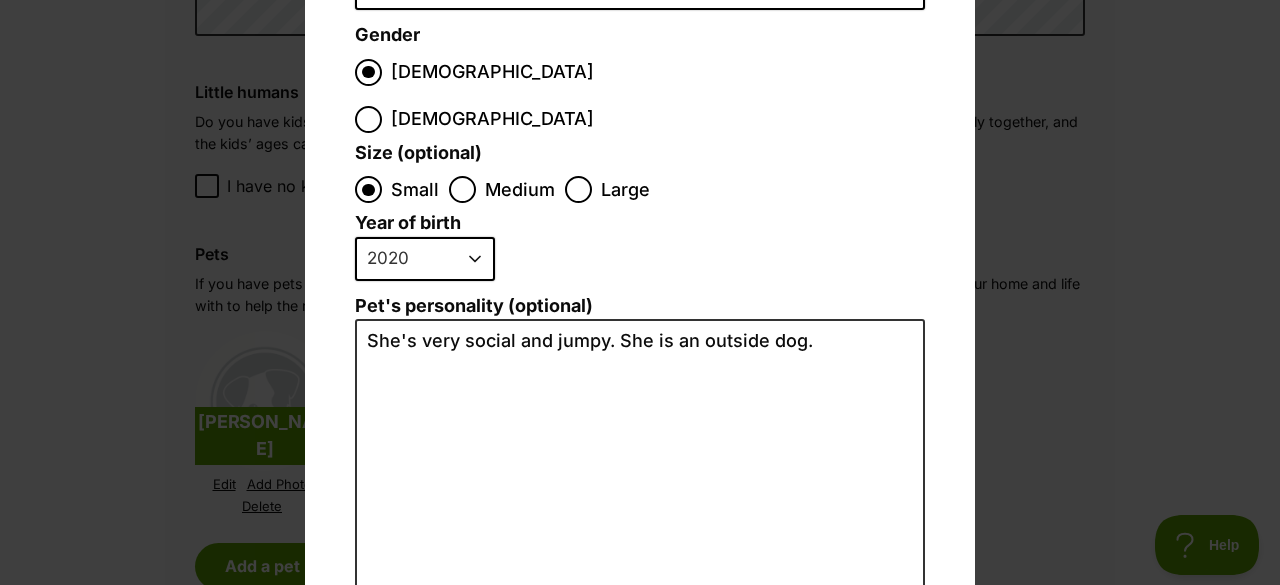 click on "2025
2024
2023
2022
2021
2020
2019
2018
2017
2016
2015
2014
2013
2012
2011
2010
2009
2008
2007
2006
2005
2004
2003
2002
2001
2000
1999
1998
1997
1996
1995" at bounding box center (425, 259) 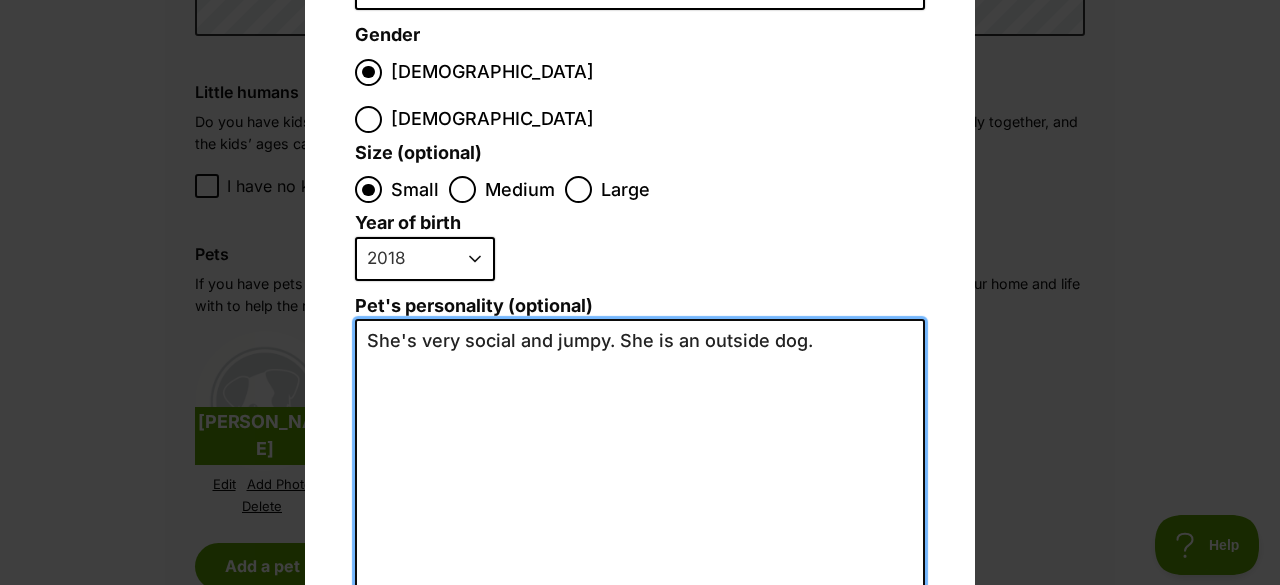click on "She's very social and jumpy. She is an outside dog." at bounding box center (640, 538) 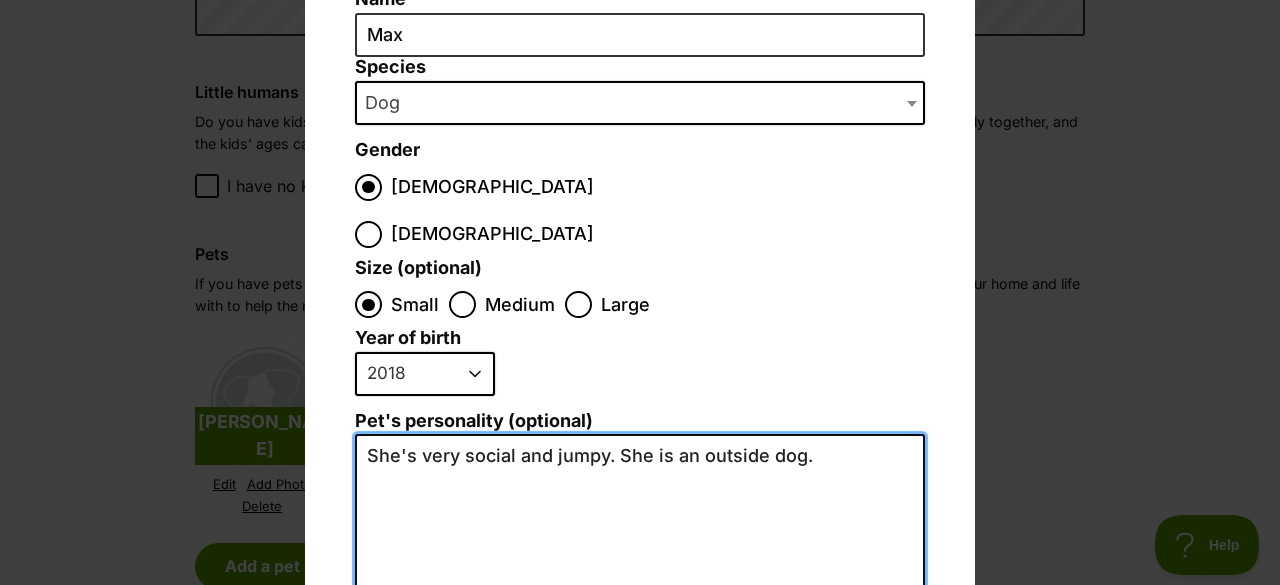 scroll, scrollTop: 154, scrollLeft: 0, axis: vertical 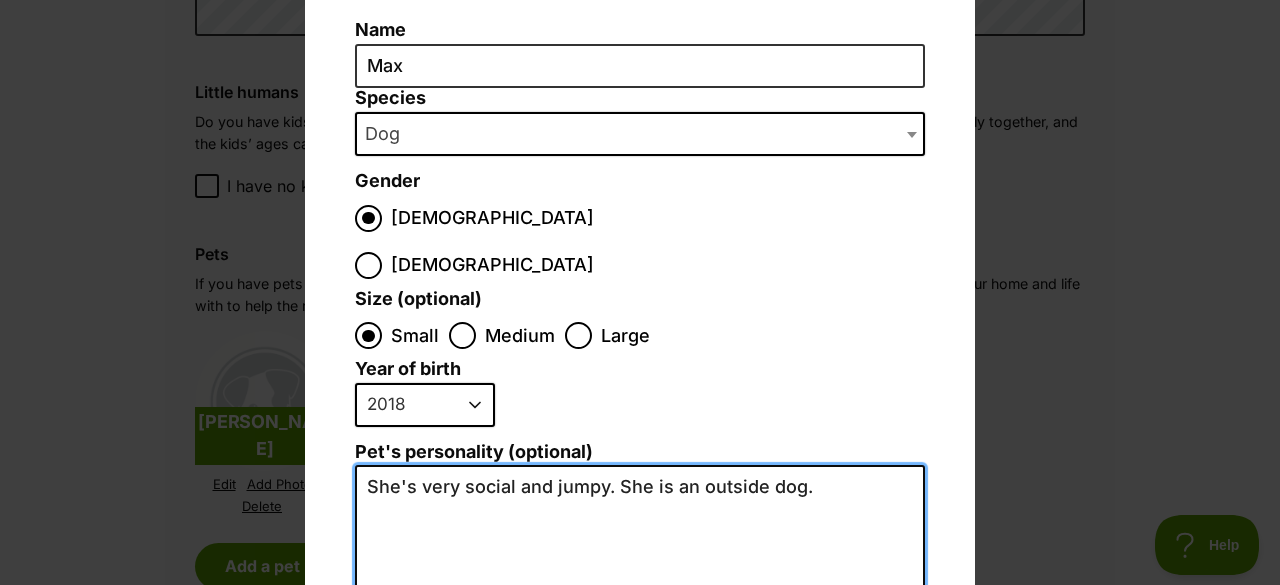 drag, startPoint x: 828, startPoint y: 419, endPoint x: 332, endPoint y: 464, distance: 498.03714 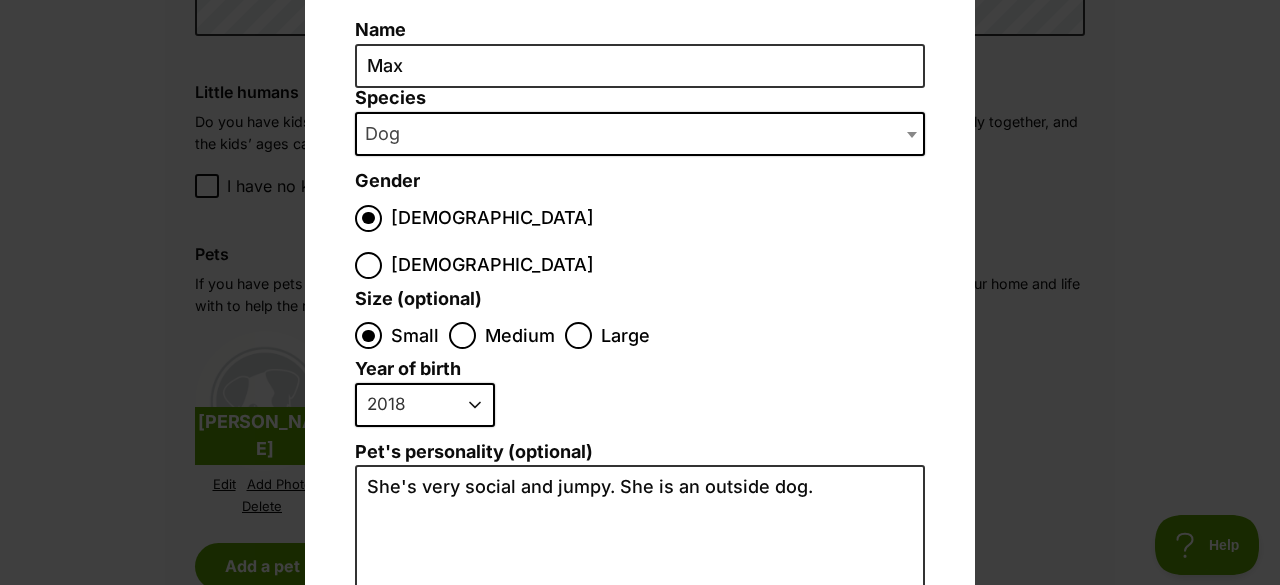 click on "Dog" at bounding box center (640, 134) 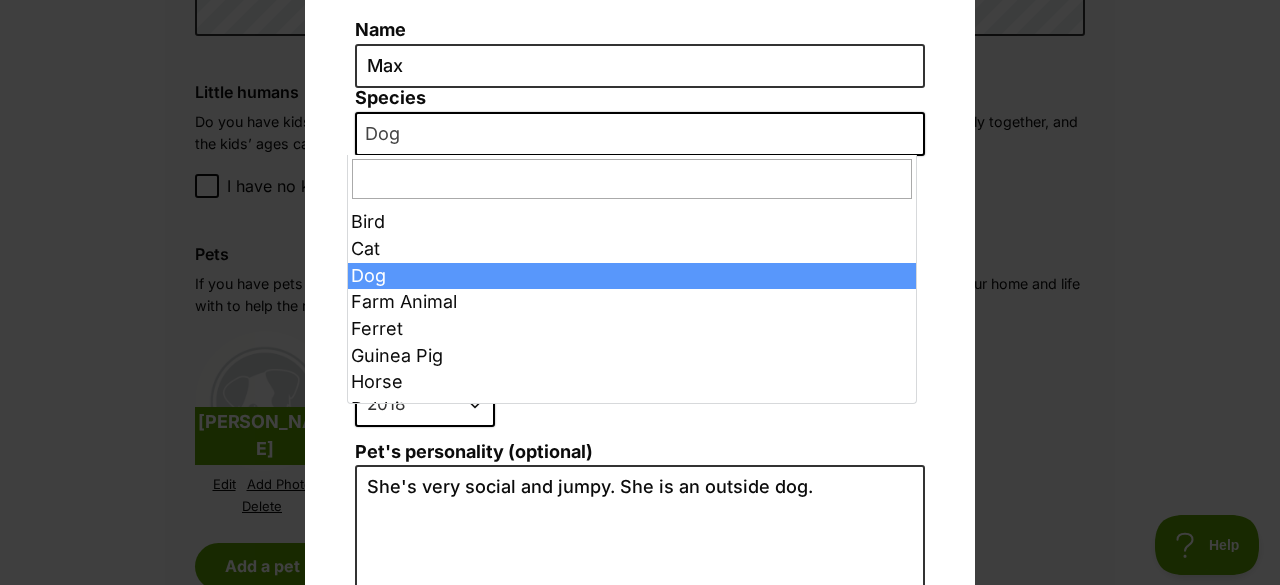 scroll, scrollTop: 154, scrollLeft: 0, axis: vertical 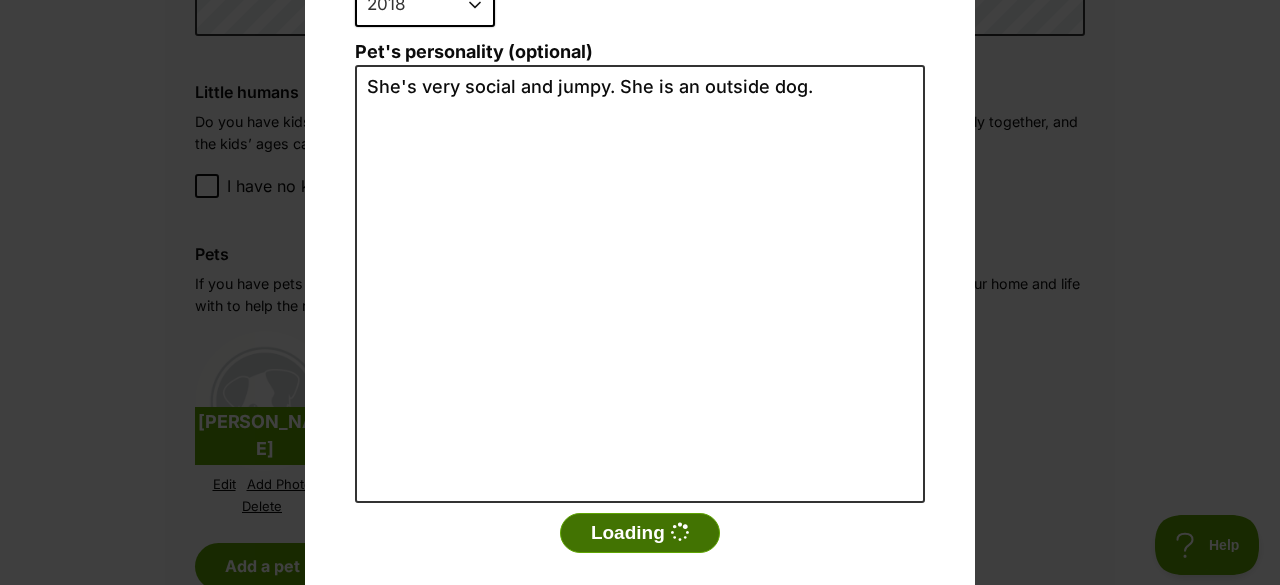 click on "Loading" at bounding box center [640, 533] 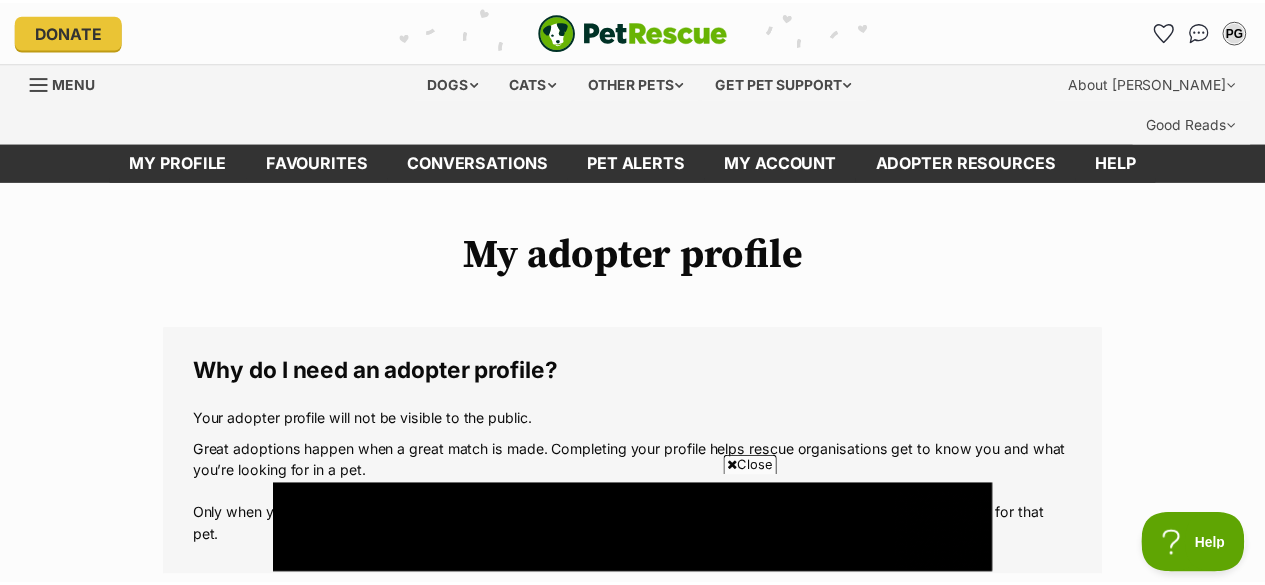 scroll, scrollTop: 1700, scrollLeft: 0, axis: vertical 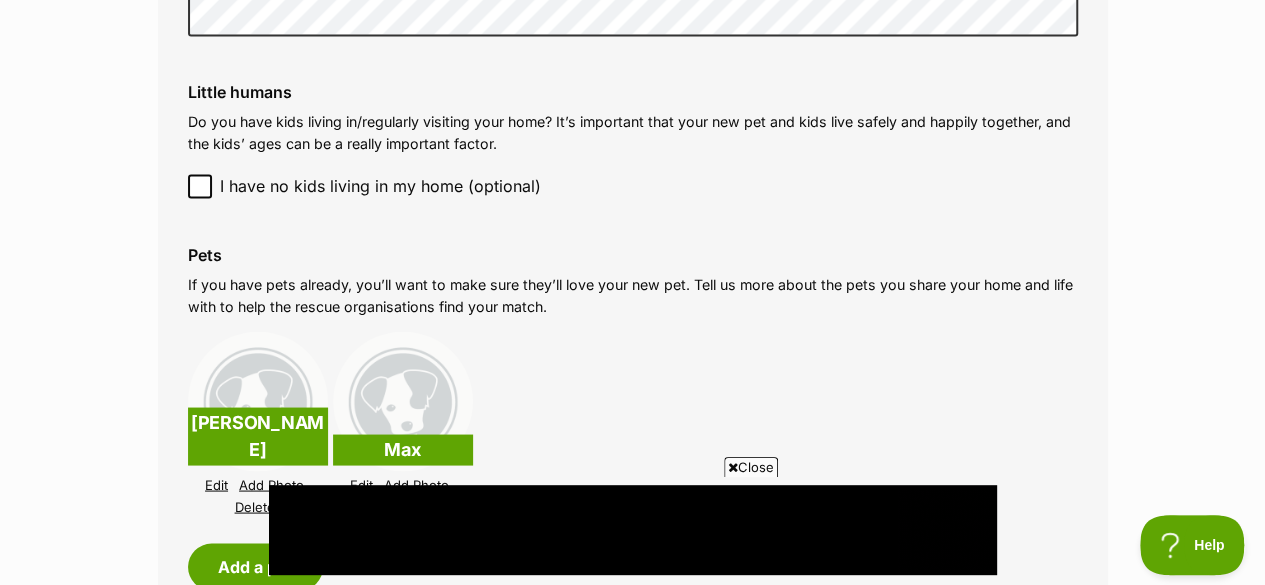 click on "Edit" at bounding box center (361, 484) 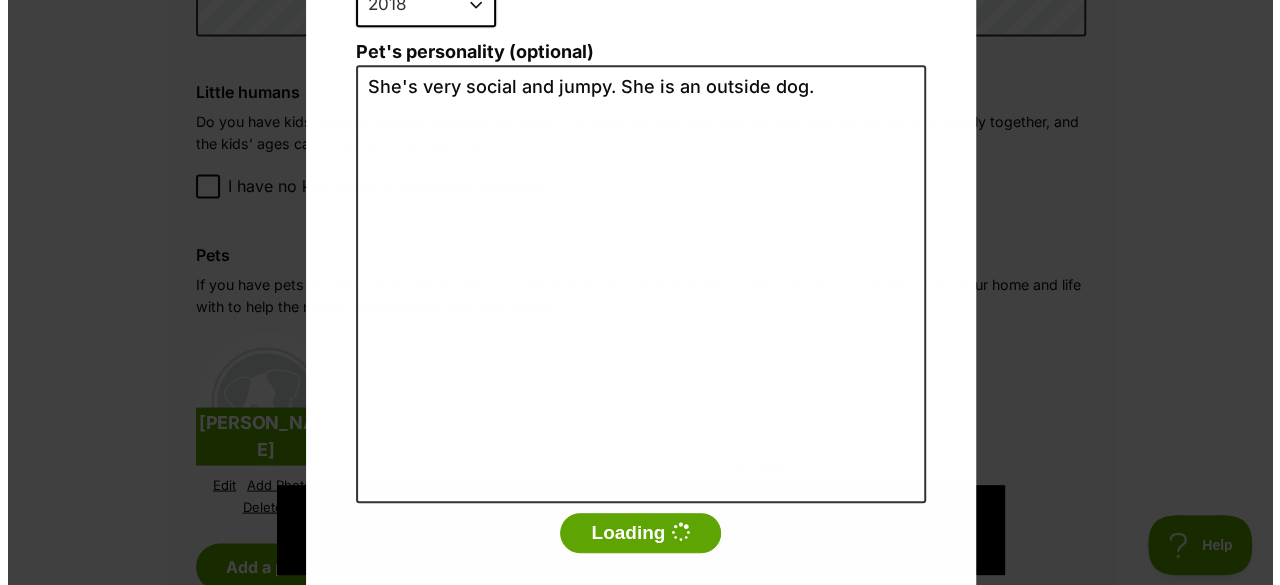 scroll, scrollTop: 0, scrollLeft: 0, axis: both 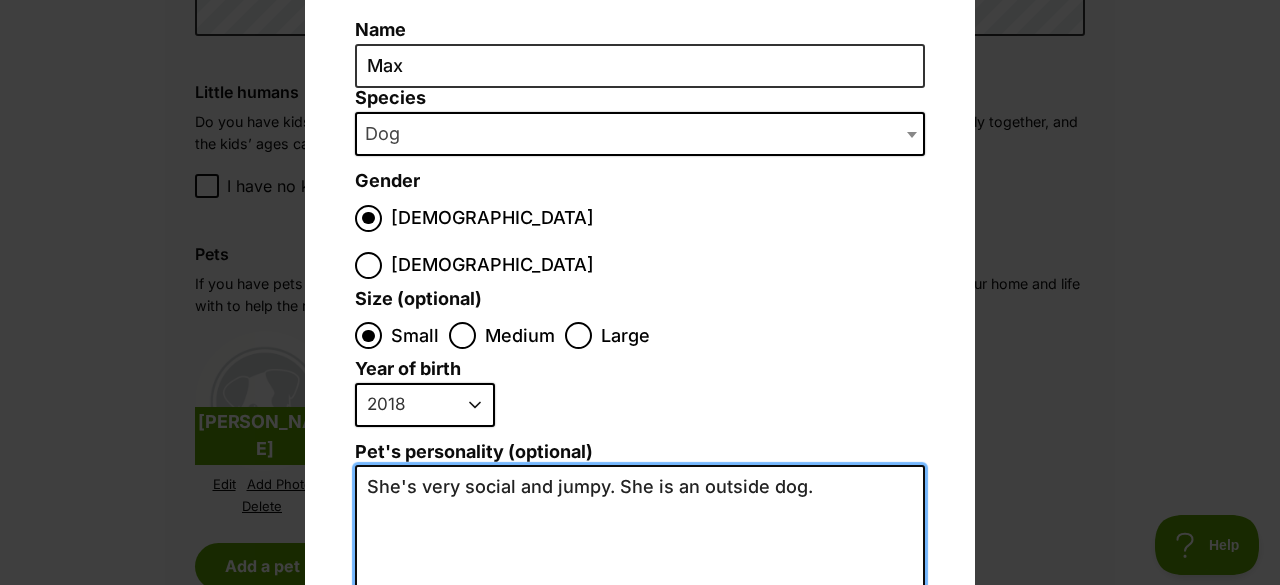 click on "She's very social and jumpy. She is an outside dog." at bounding box center (640, 684) 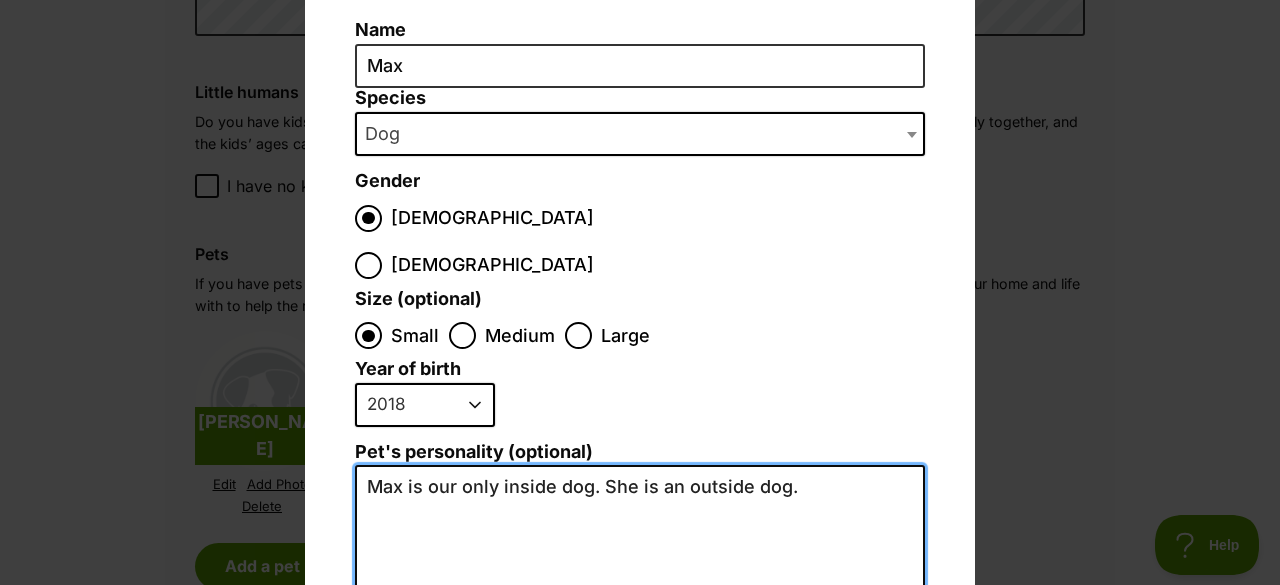 click on "Max is our only inside dog. She is an outside dog." at bounding box center [640, 684] 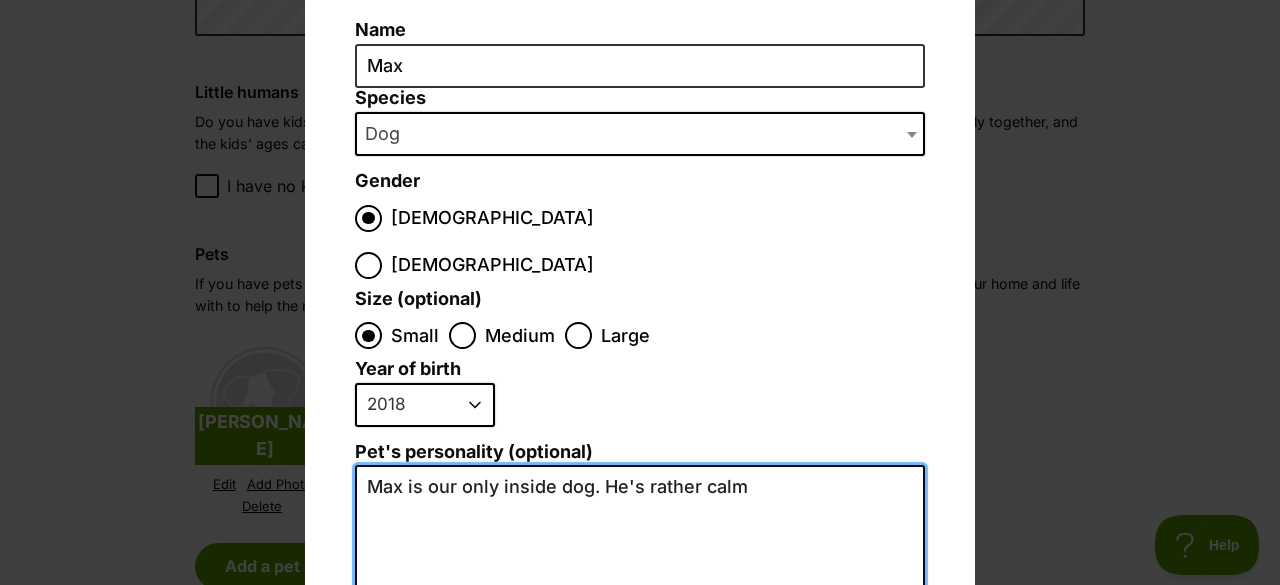 scroll, scrollTop: 0, scrollLeft: 0, axis: both 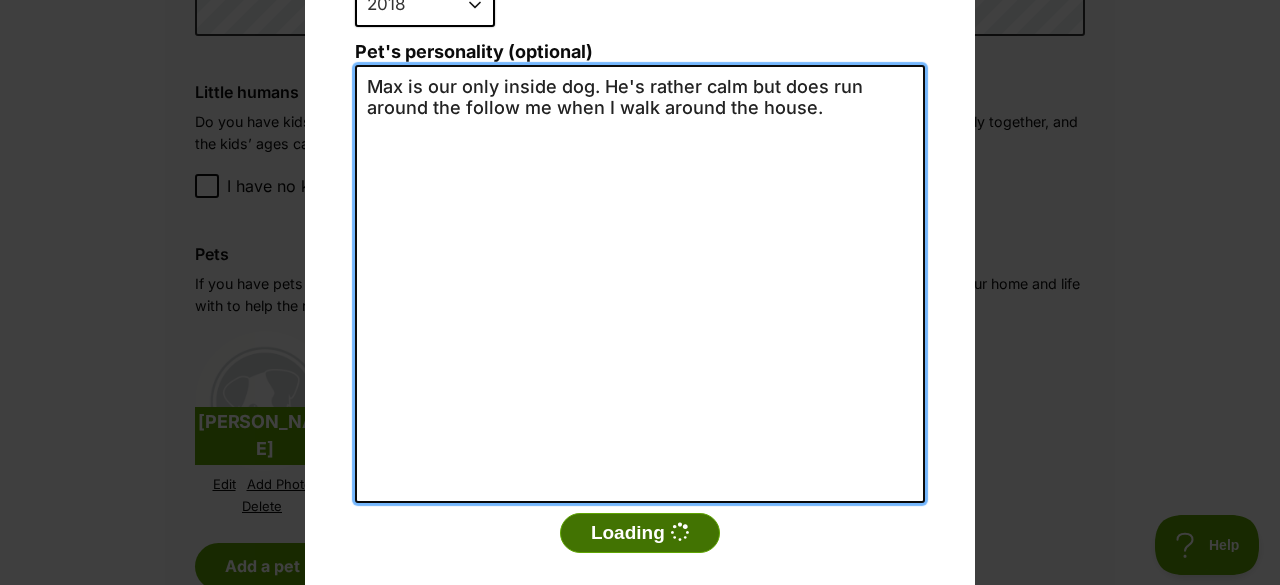 type on "Max is our only inside dog. He's rather calm but does run around the follow me when I walk around the house." 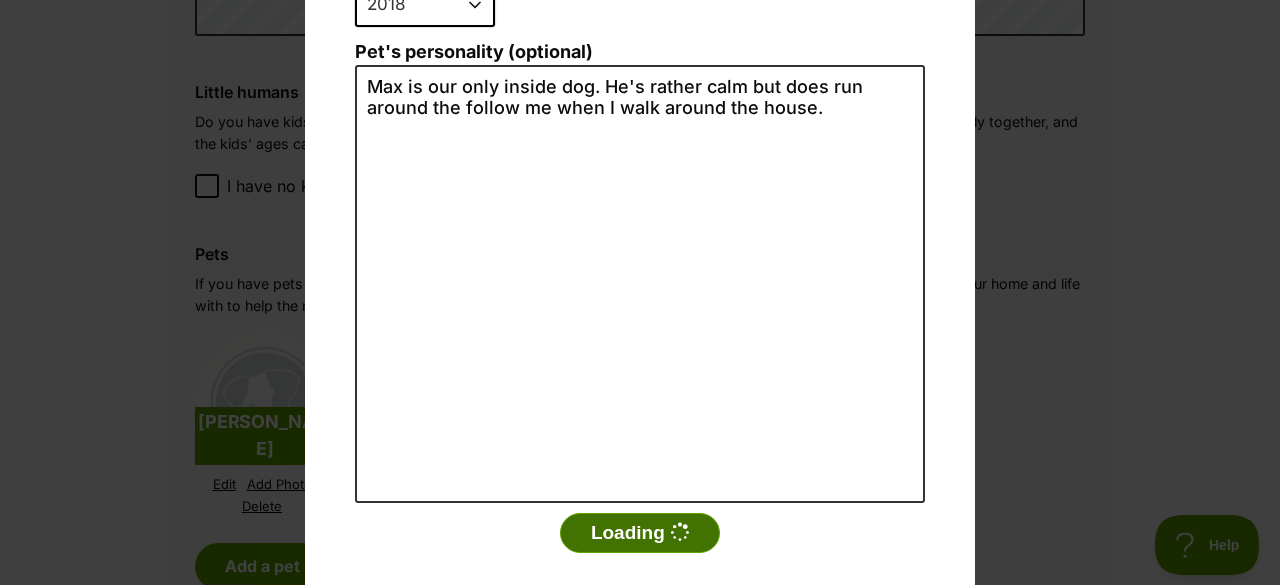 click on "Loading" at bounding box center [640, 533] 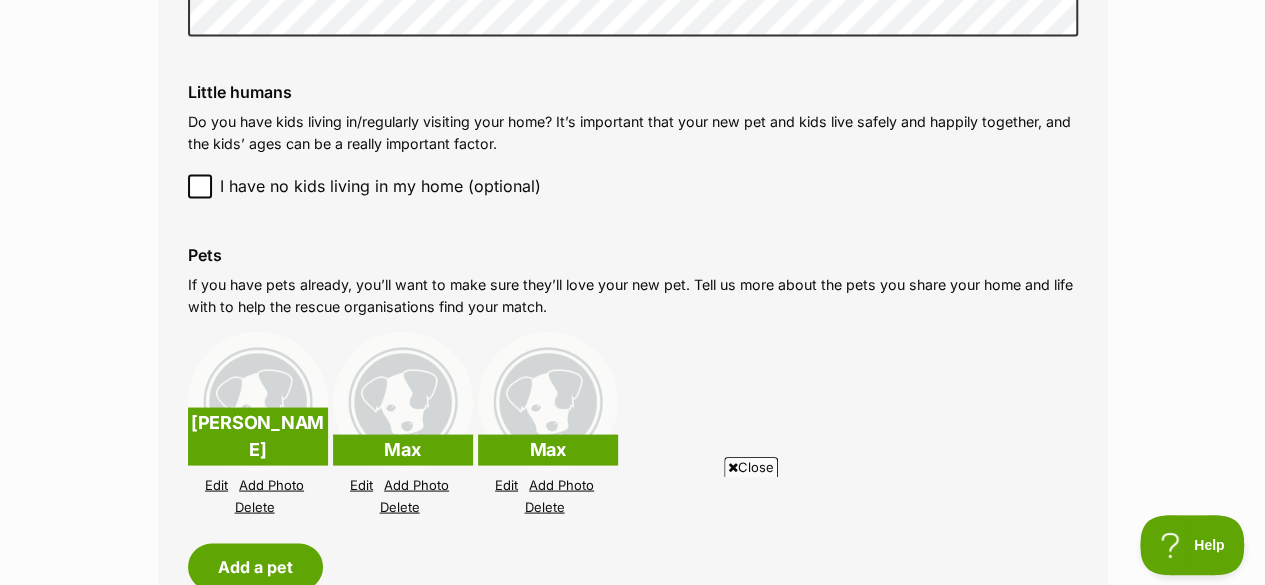 scroll, scrollTop: 0, scrollLeft: 0, axis: both 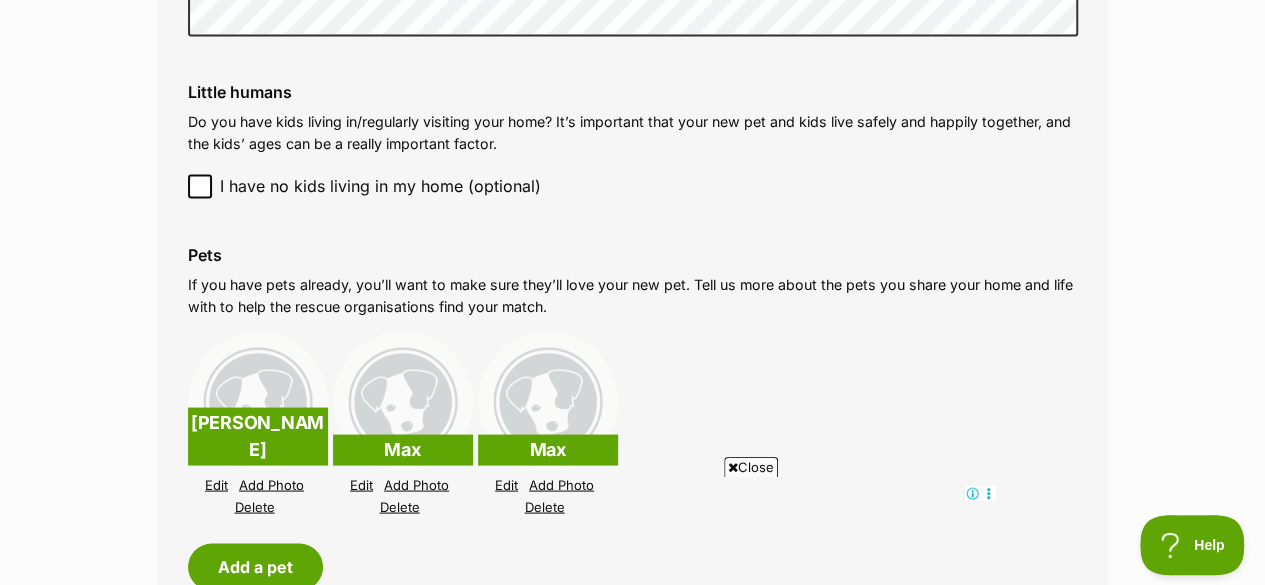 click on "Edit" at bounding box center [506, 484] 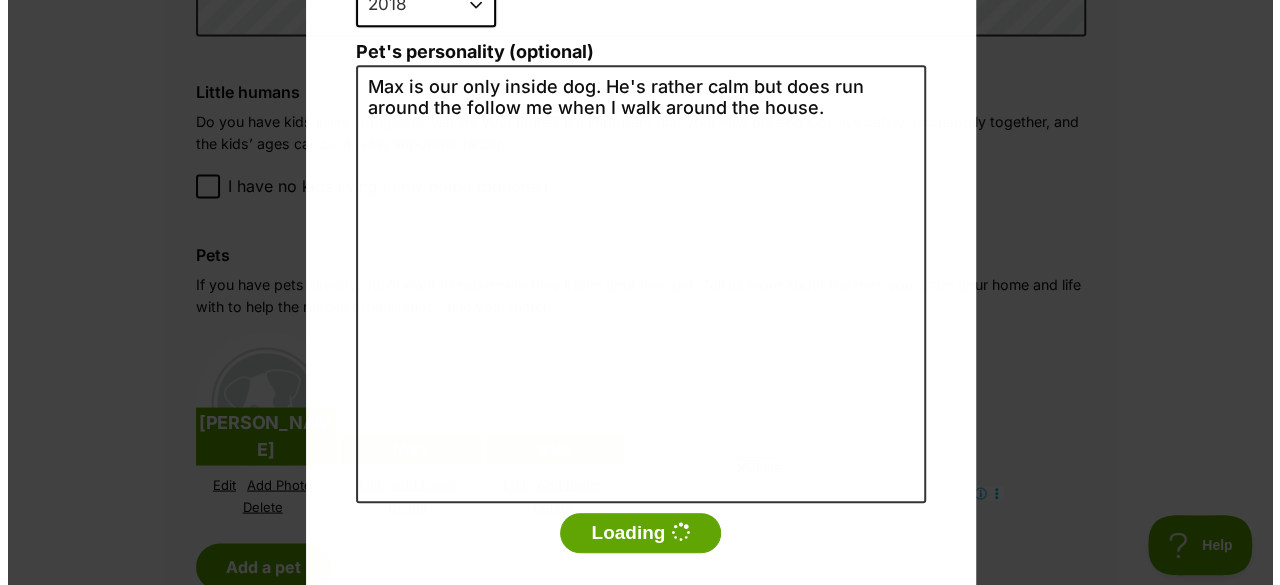 scroll, scrollTop: 0, scrollLeft: 0, axis: both 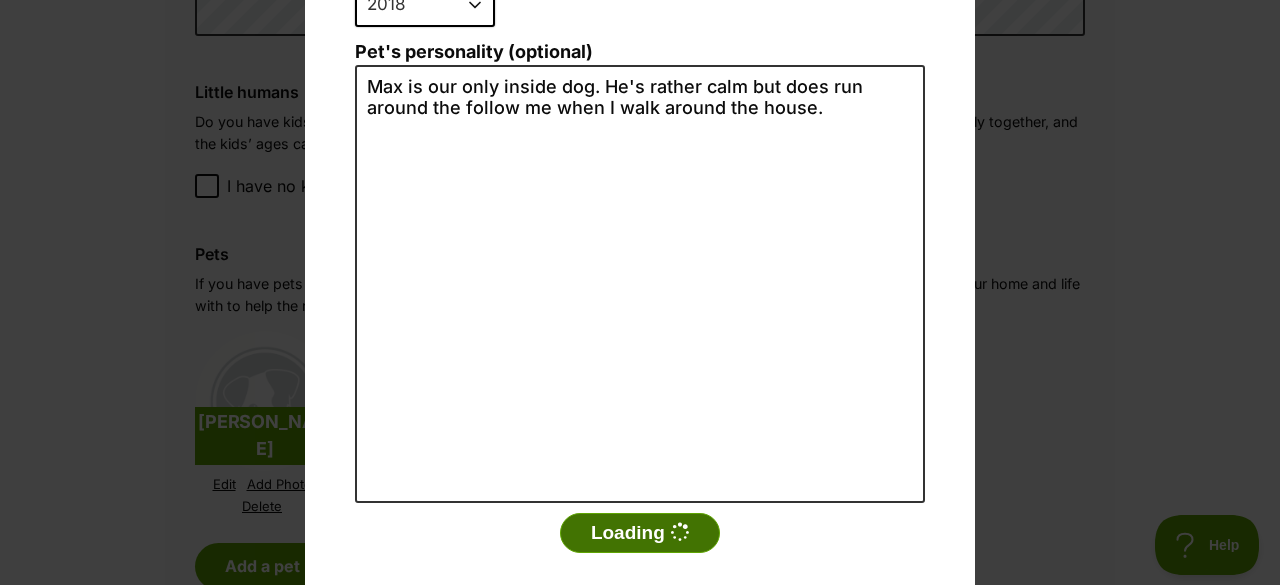 click on "Loading" at bounding box center (640, 533) 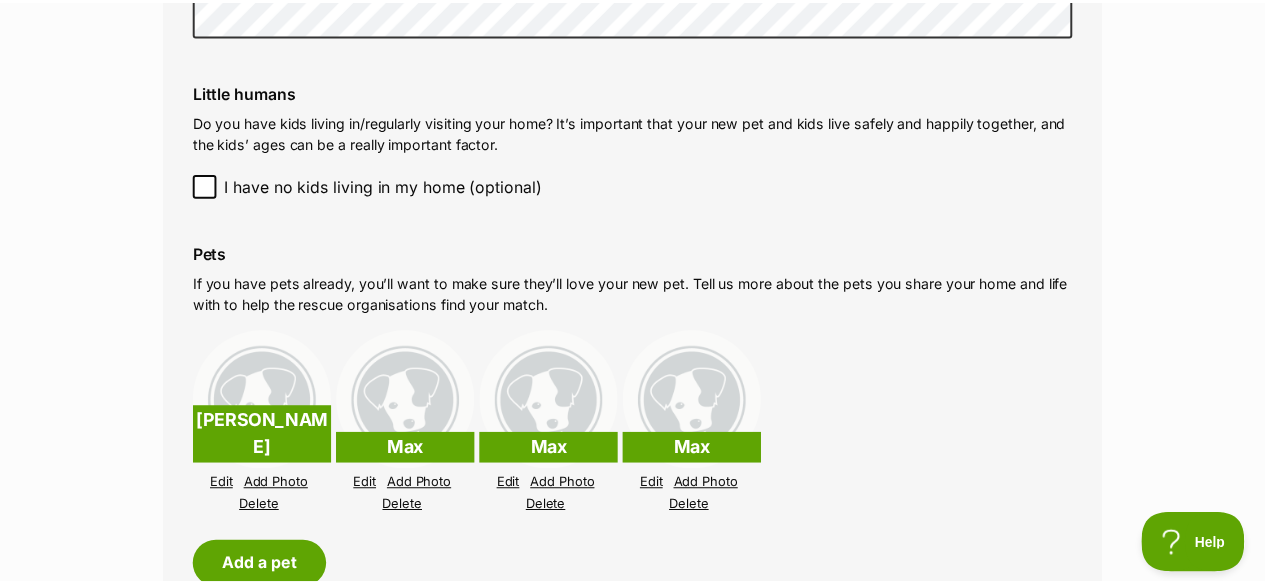 scroll, scrollTop: 1700, scrollLeft: 0, axis: vertical 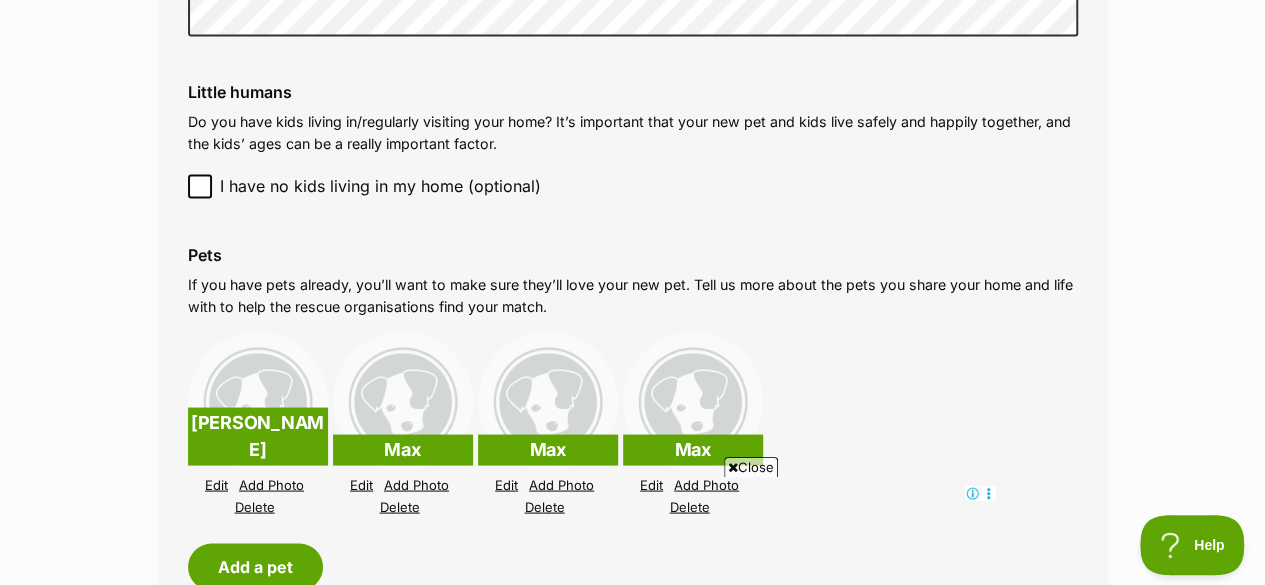 click on "Delete" at bounding box center [400, 506] 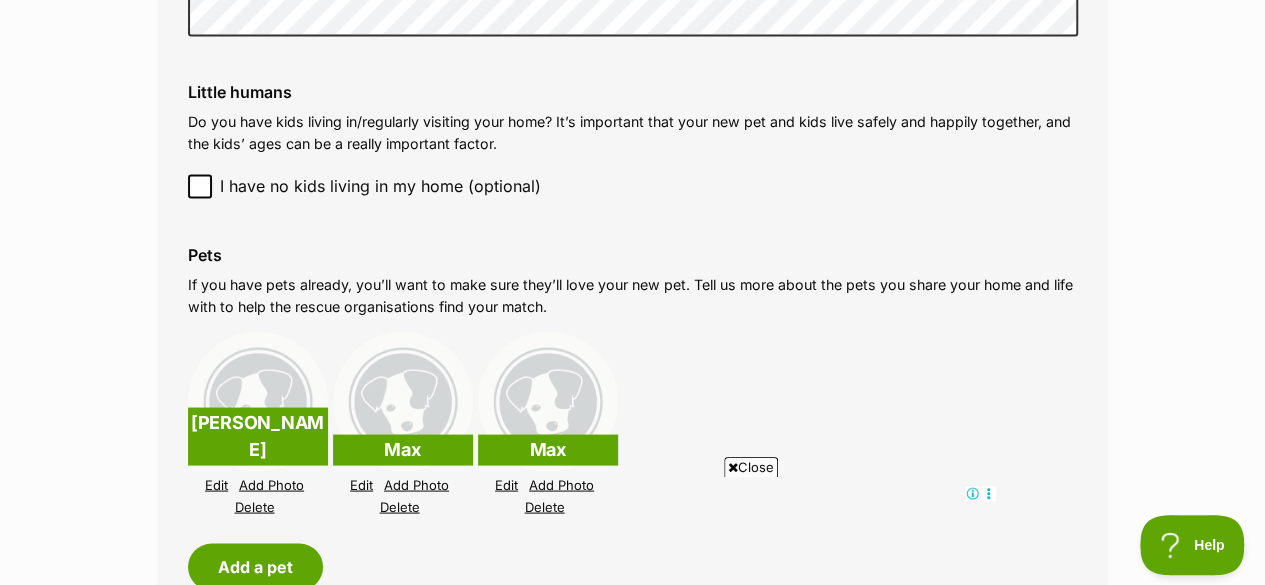 click on "Max              Edit              Add Photo              Delete" at bounding box center (403, 424) 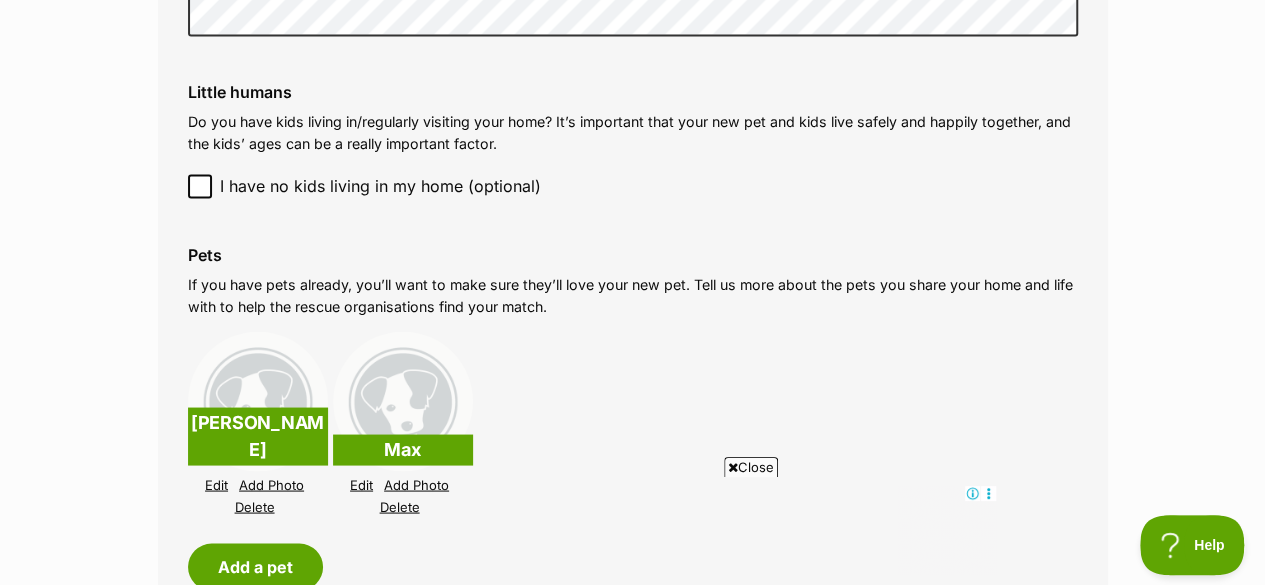 click on "Close" at bounding box center (751, 467) 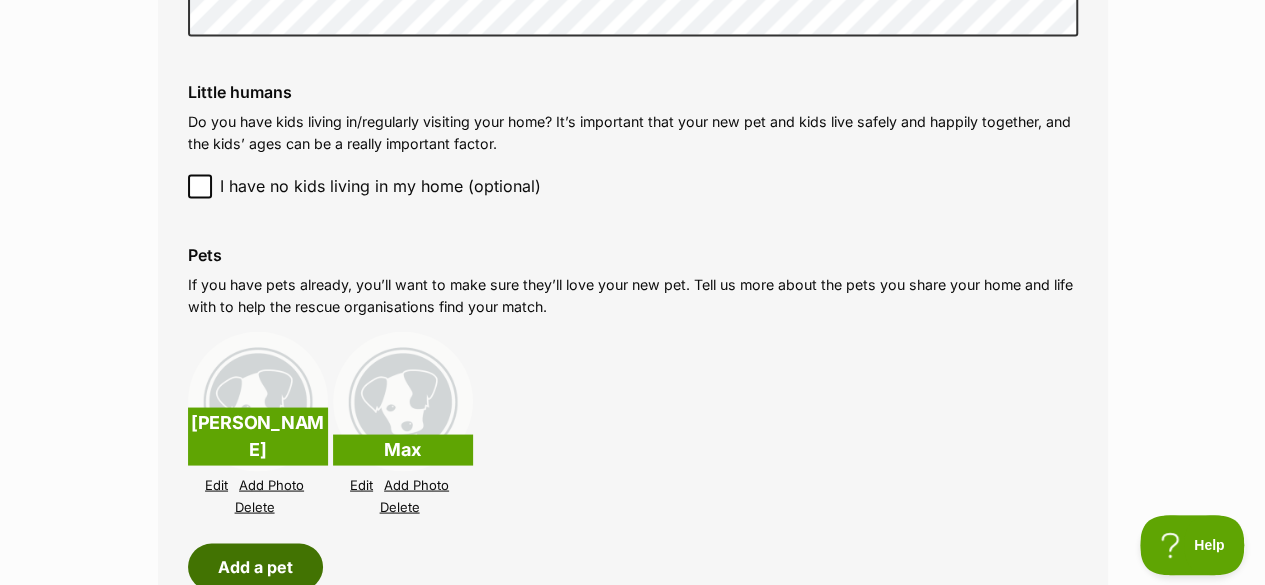 click on "Add a pet" at bounding box center (255, 566) 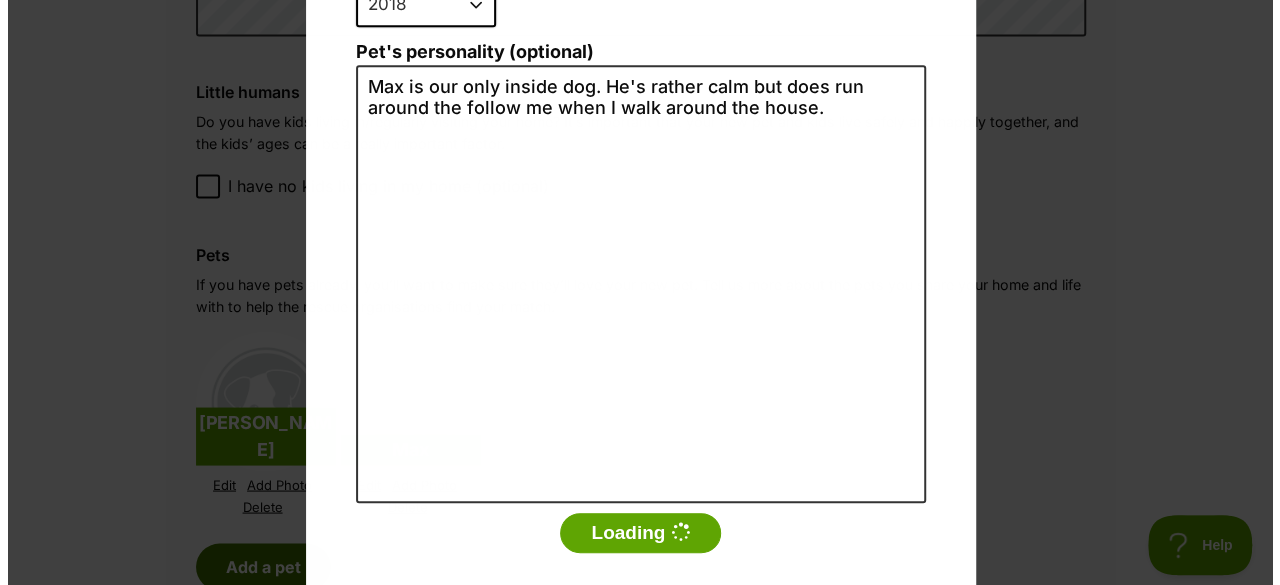 scroll, scrollTop: 0, scrollLeft: 0, axis: both 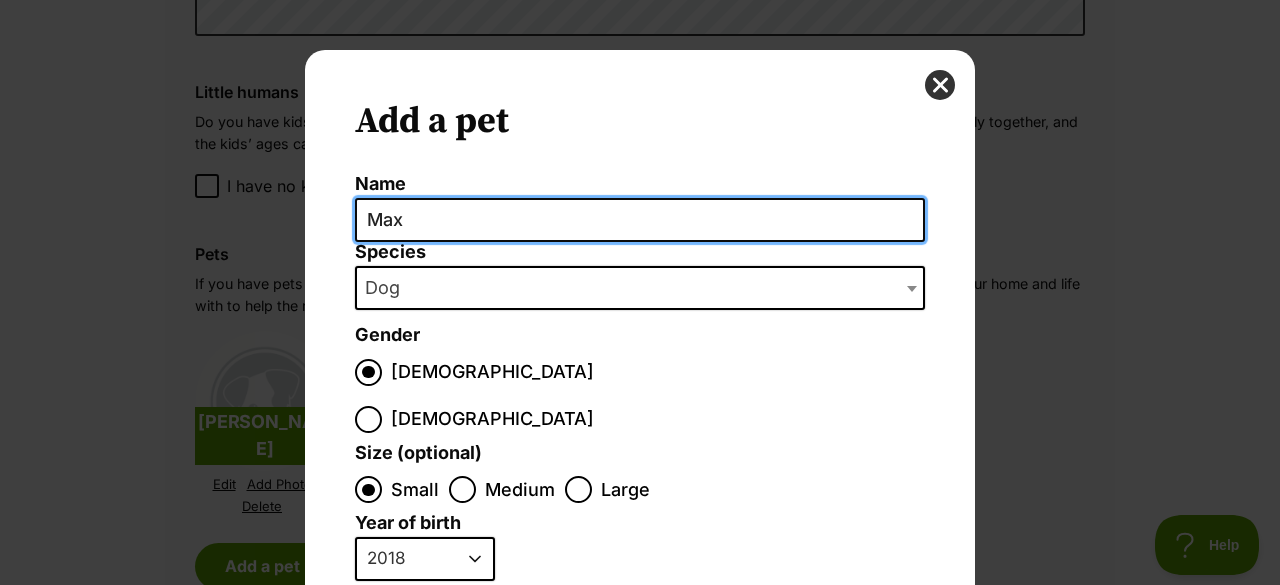 click on "Max" at bounding box center (640, 220) 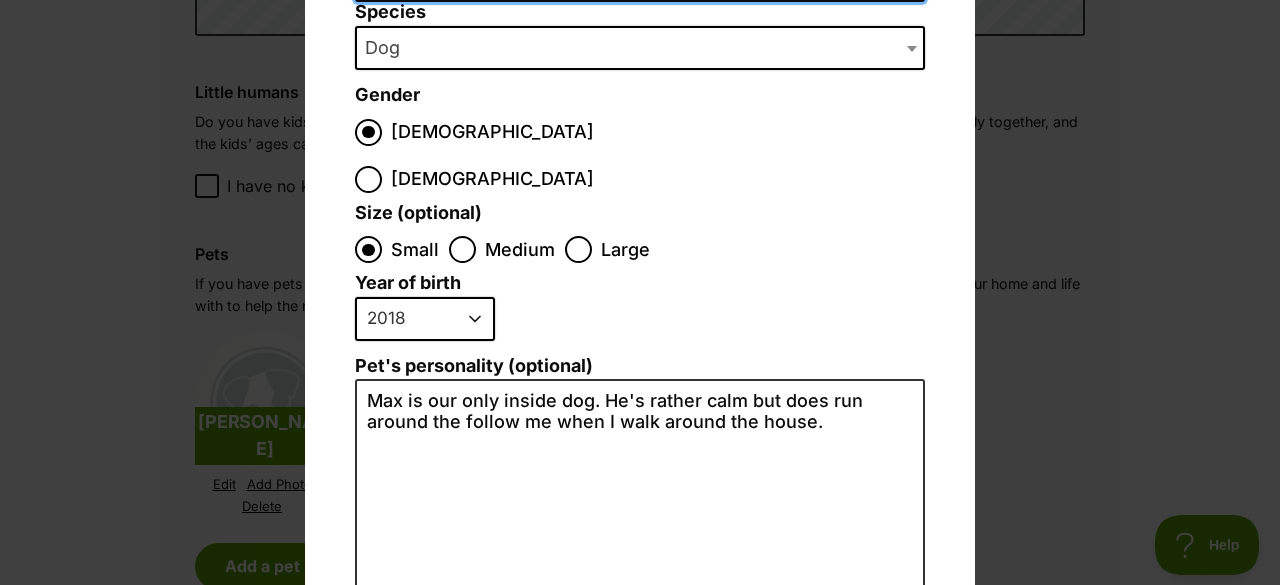 scroll, scrollTop: 300, scrollLeft: 0, axis: vertical 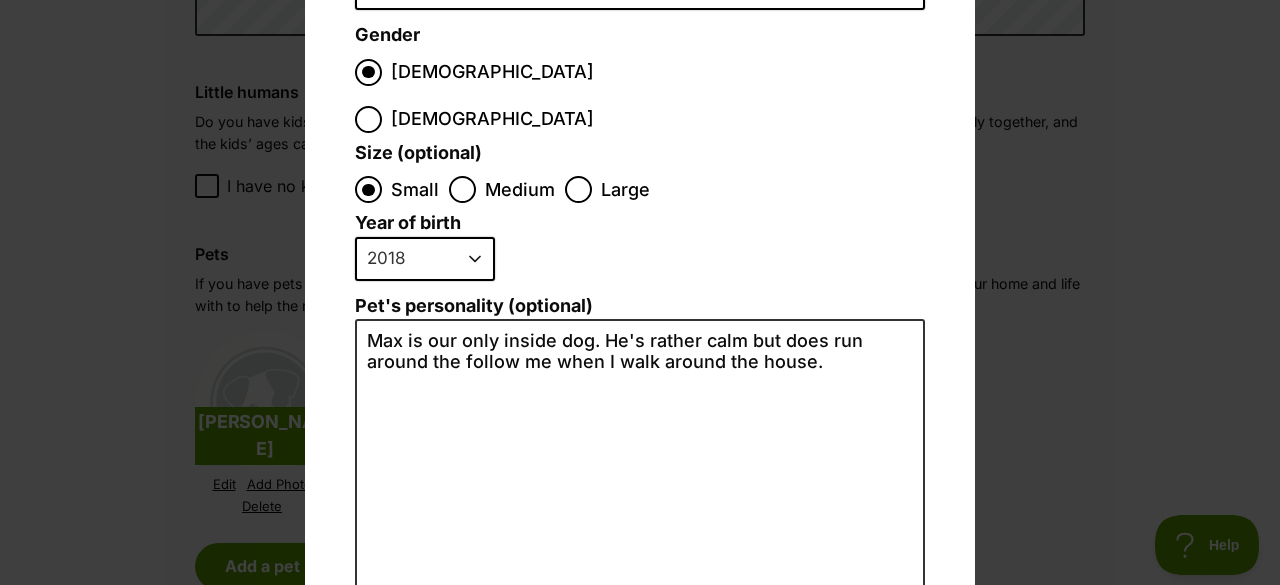 type on "Popcorn" 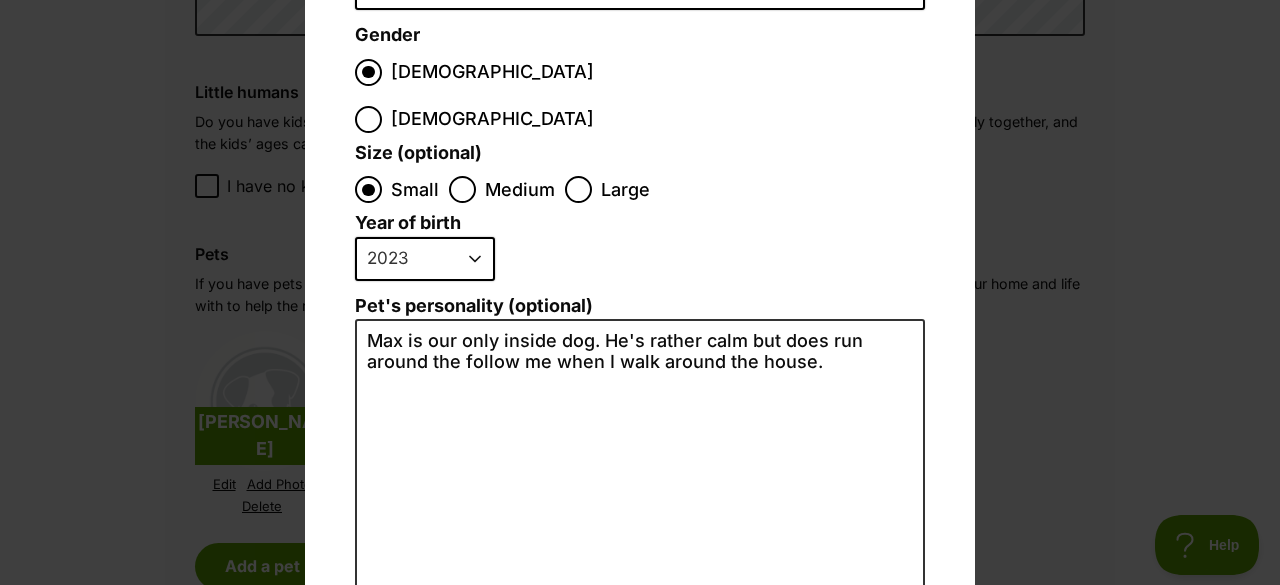 click on "2025
2024
2023
2022
2021
2020
2019
2018
2017
2016
2015
2014
2013
2012
2011
2010
2009
2008
2007
2006
2005
2004
2003
2002
2001
2000
1999
1998
1997
1996
1995" at bounding box center [425, 259] 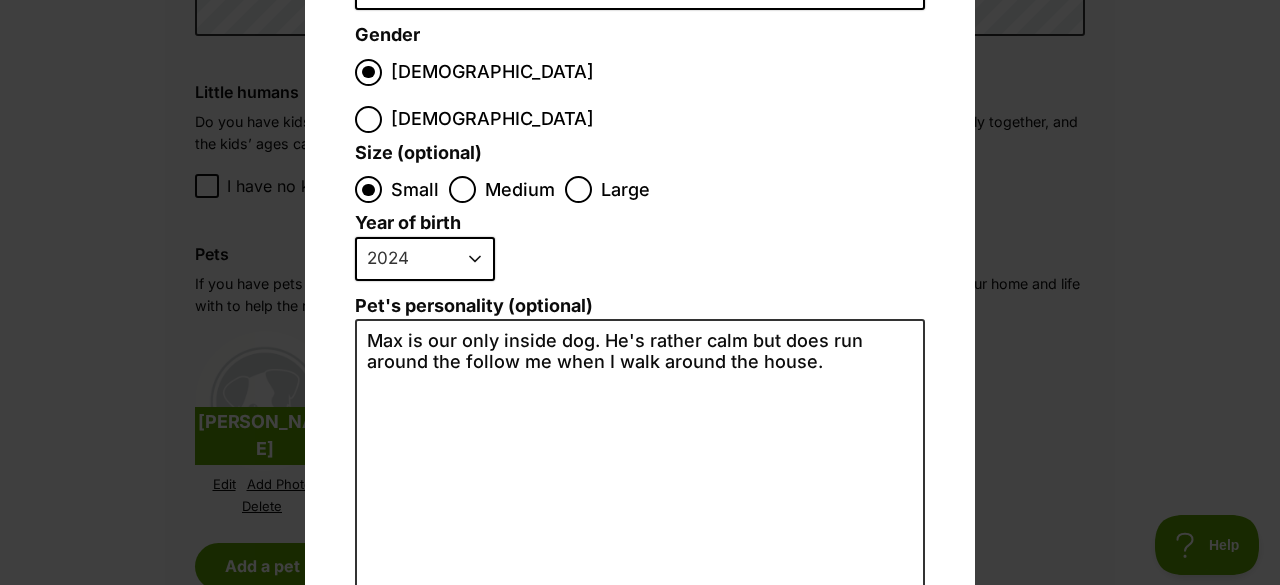 click on "2025
2024
2023
2022
2021
2020
2019
2018
2017
2016
2015
2014
2013
2012
2011
2010
2009
2008
2007
2006
2005
2004
2003
2002
2001
2000
1999
1998
1997
1996
1995" at bounding box center (425, 259) 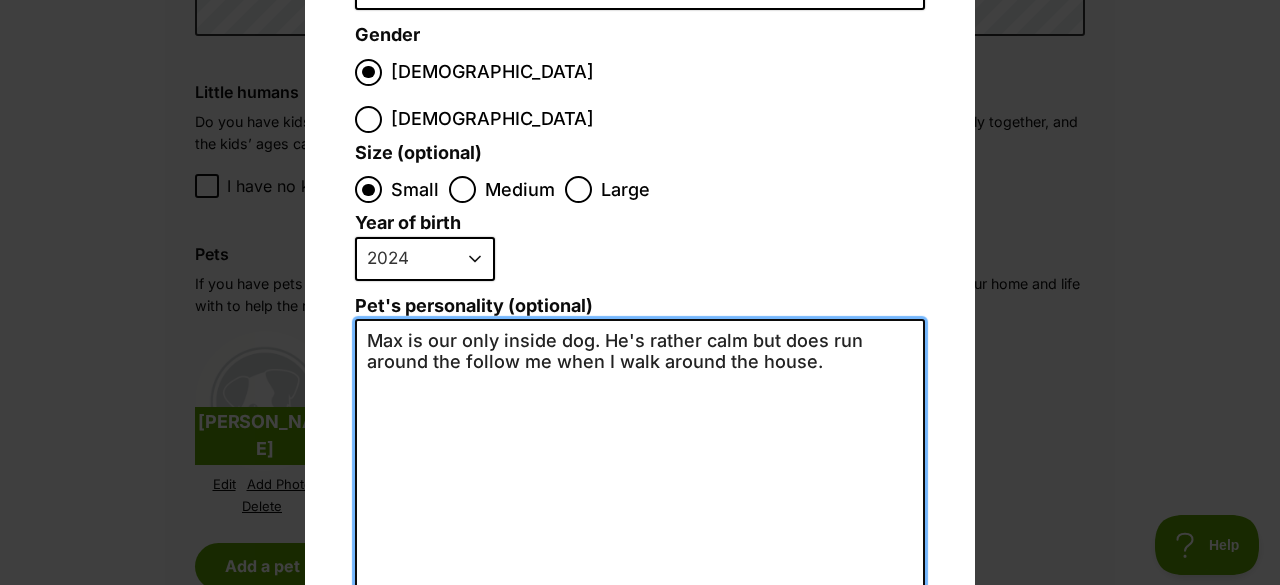 click on "Max is our only inside dog. He's rather calm but does run around the follow me when I walk around the house." at bounding box center [640, 538] 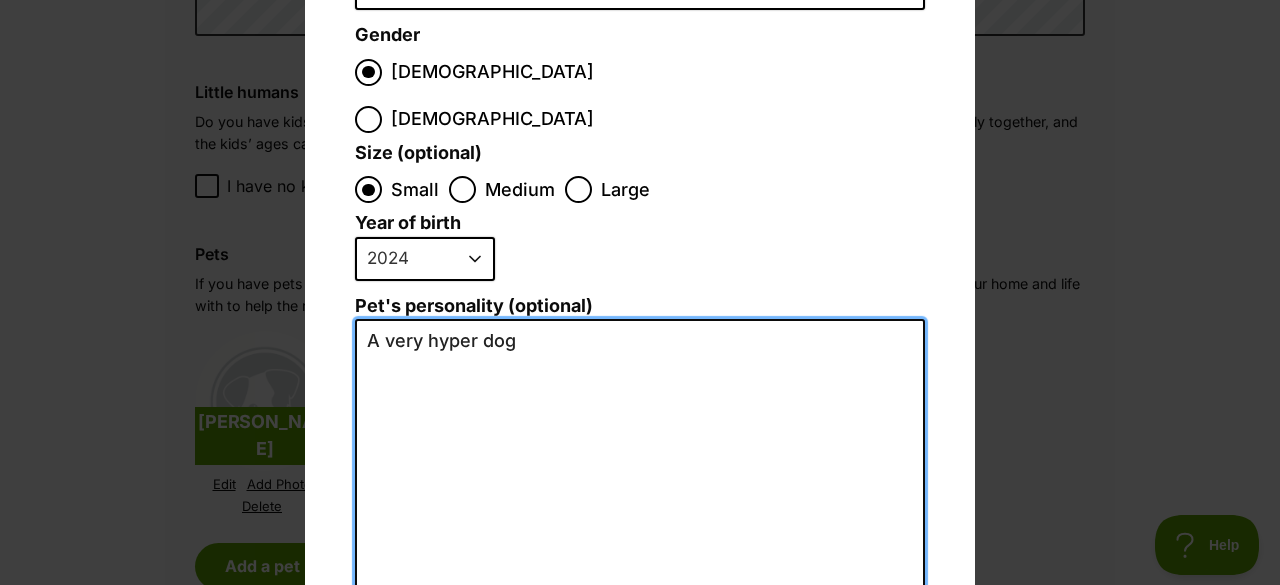 click on "A very hyper dog" at bounding box center [640, 538] 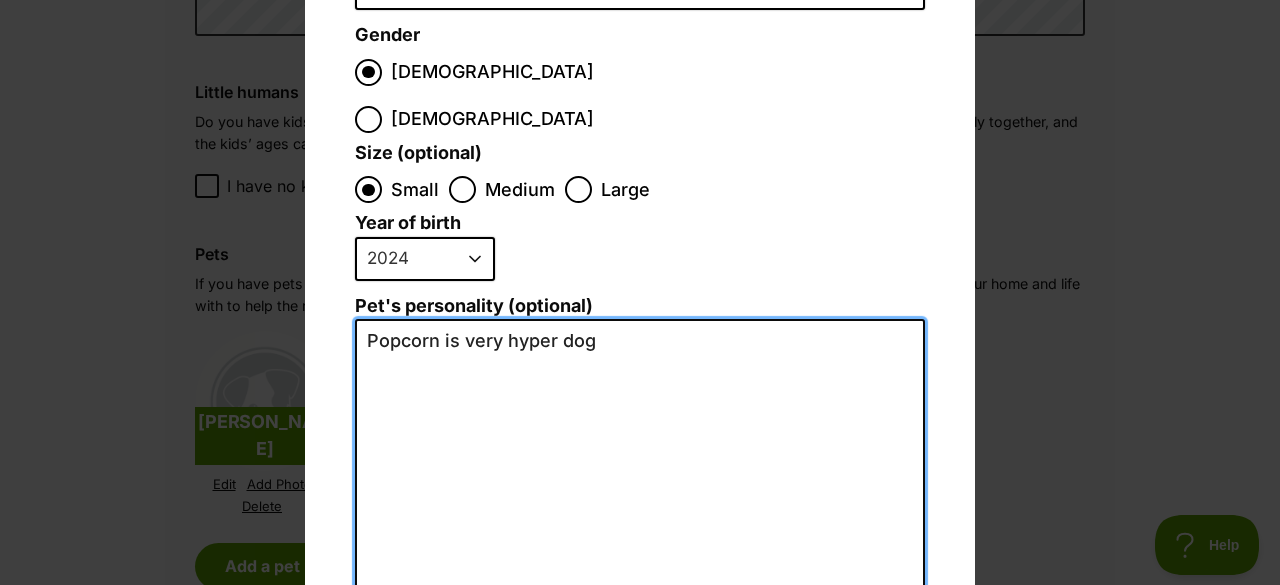 click on "Popcorn is very hyper dog" at bounding box center [640, 538] 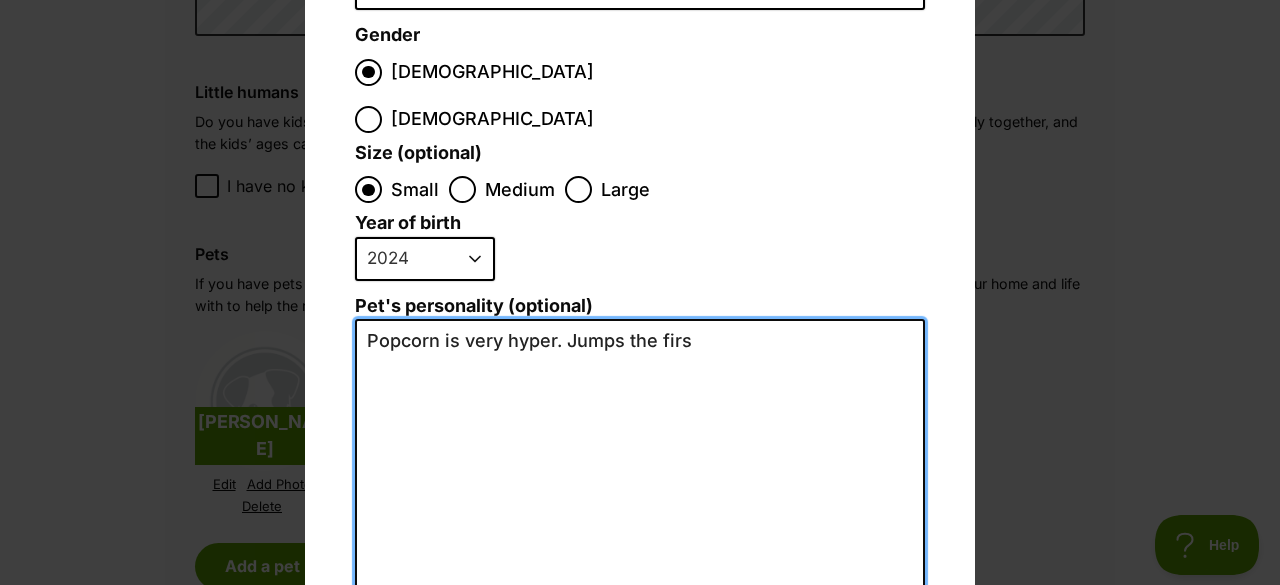 click on "Popcorn is very hyper. Jumps the firs" at bounding box center (640, 538) 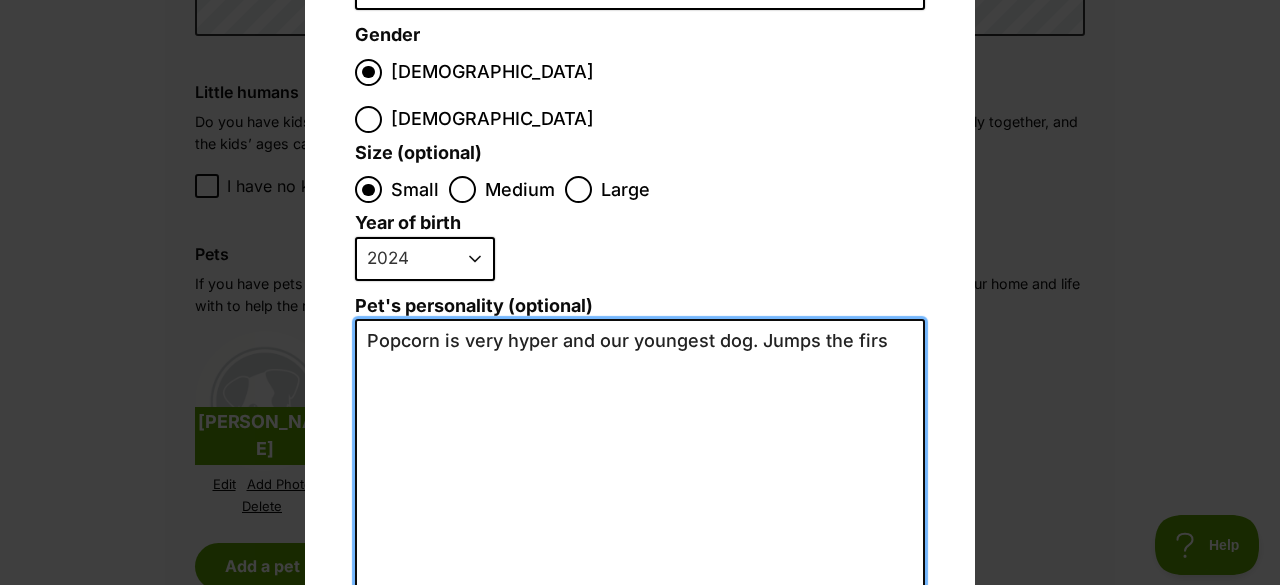 click on "Popcorn is very hyper and our youngest dog. Jumps the firs" at bounding box center [640, 538] 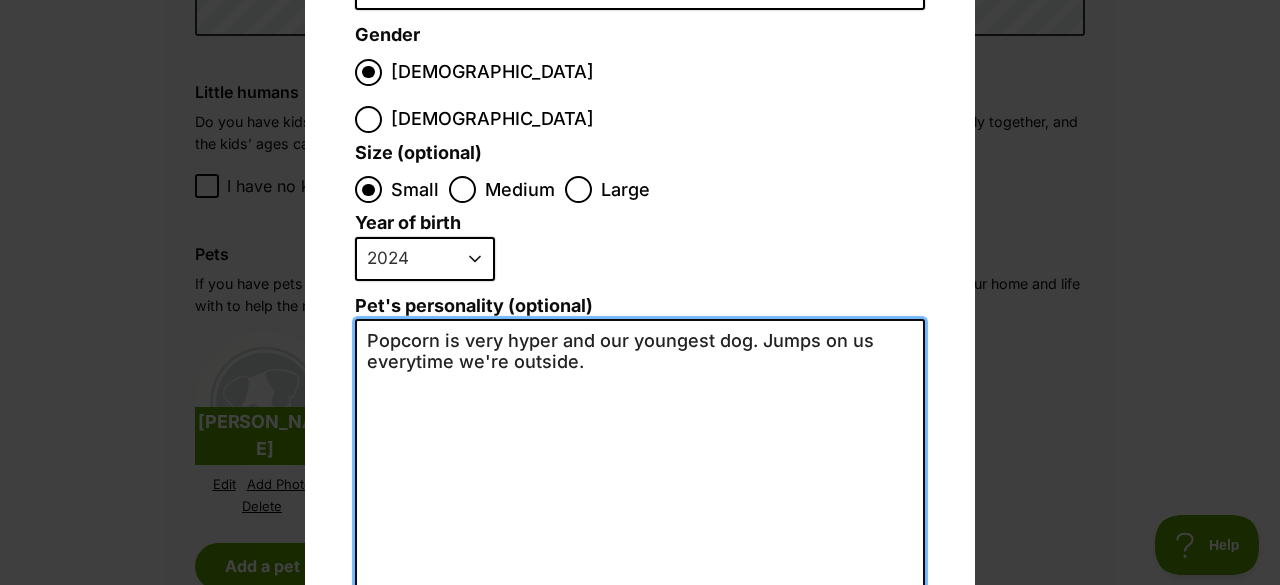 click on "Popcorn is very hyper and our youngest dog. Jumps on us everytime we're outside." at bounding box center (640, 538) 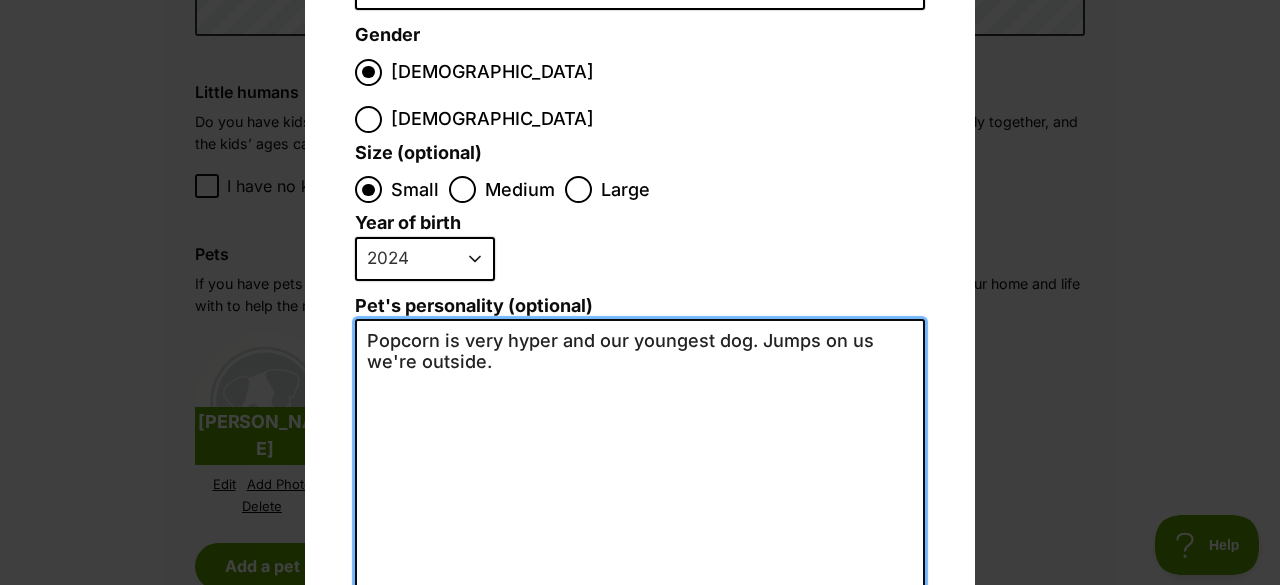 click on "Popcorn is very hyper and our youngest dog. Jumps on us   we're outside." at bounding box center (640, 538) 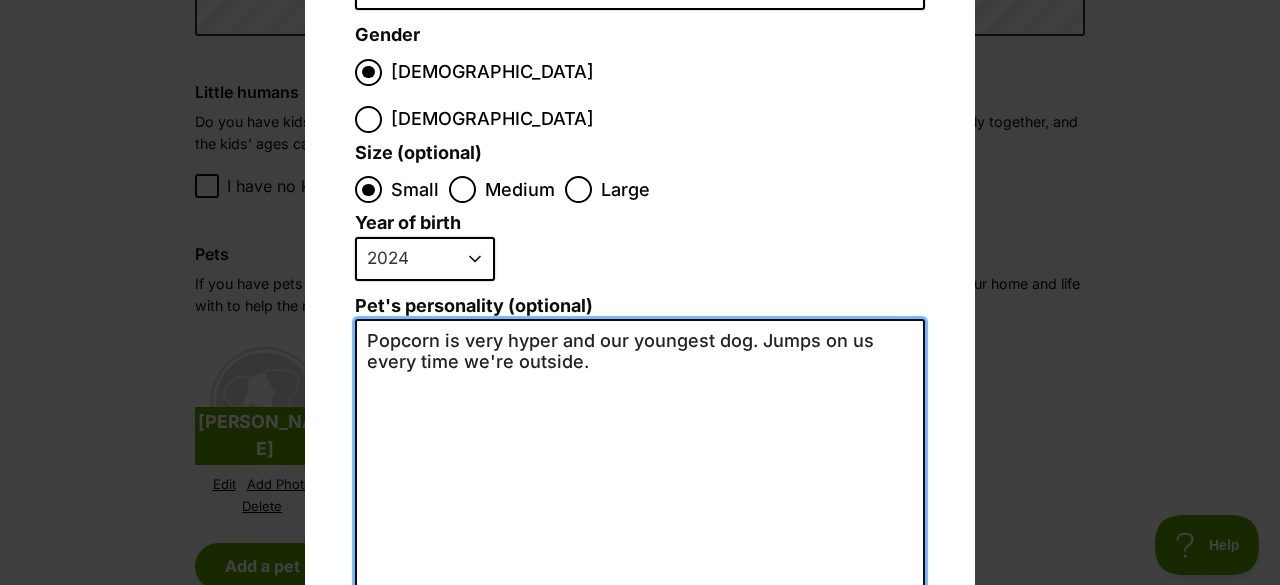 click on "Popcorn is very hyper and our youngest dog. Jumps on us every time we're outside." at bounding box center [640, 538] 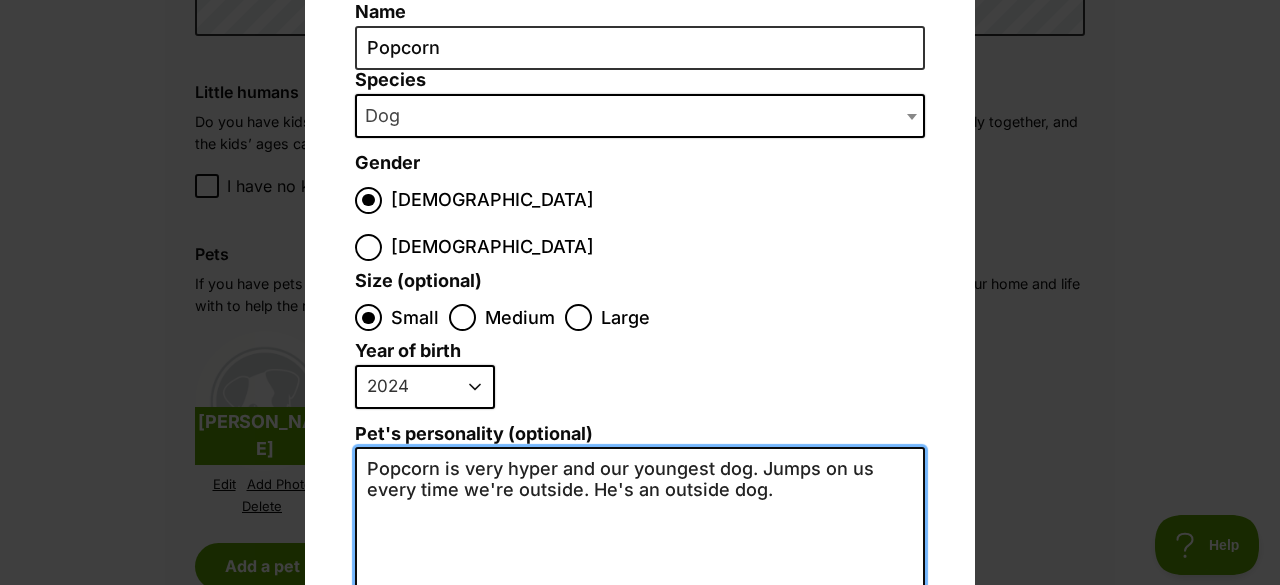 scroll, scrollTop: 154, scrollLeft: 0, axis: vertical 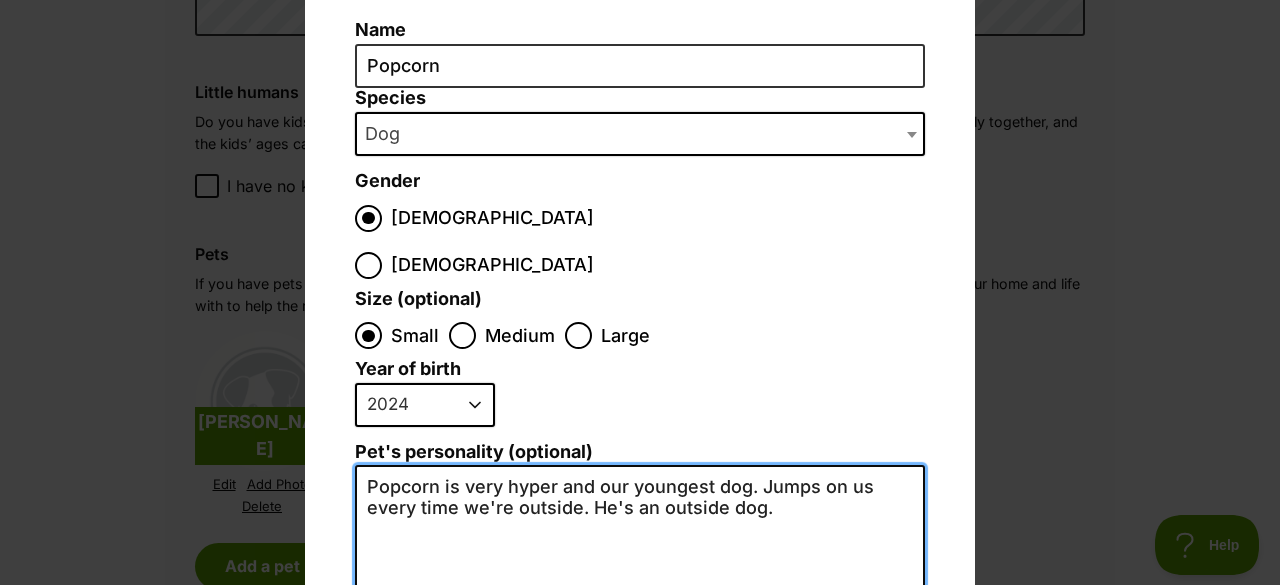 click on "Popcorn is very hyper and our youngest dog. Jumps on us every time we're outside. He's an outside dog." at bounding box center [640, 684] 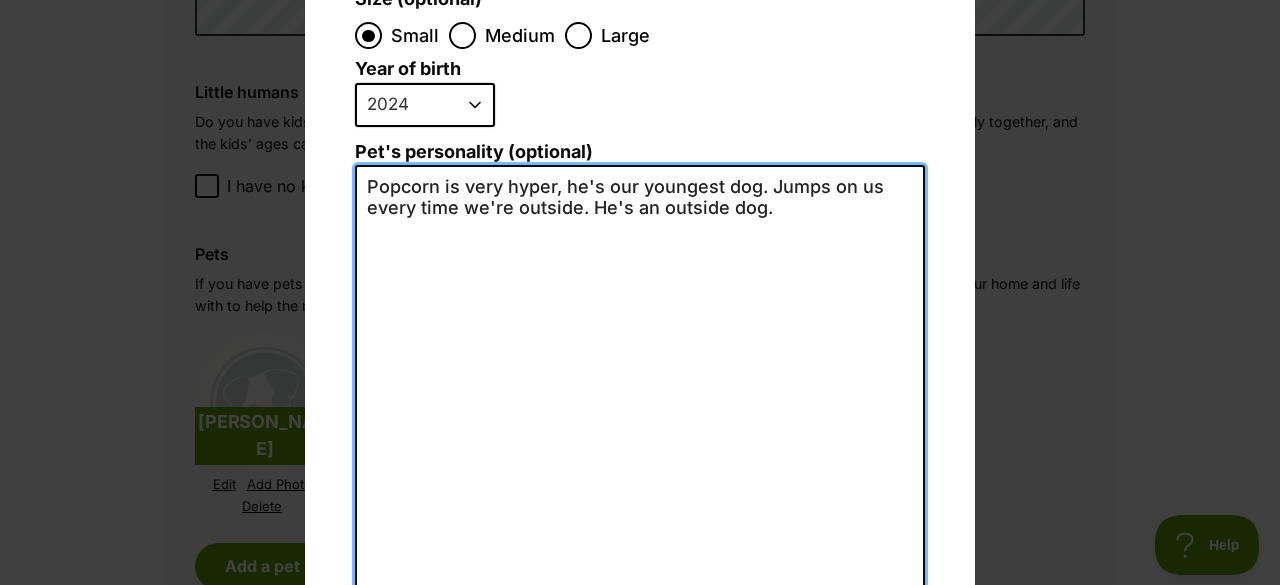 scroll, scrollTop: 554, scrollLeft: 0, axis: vertical 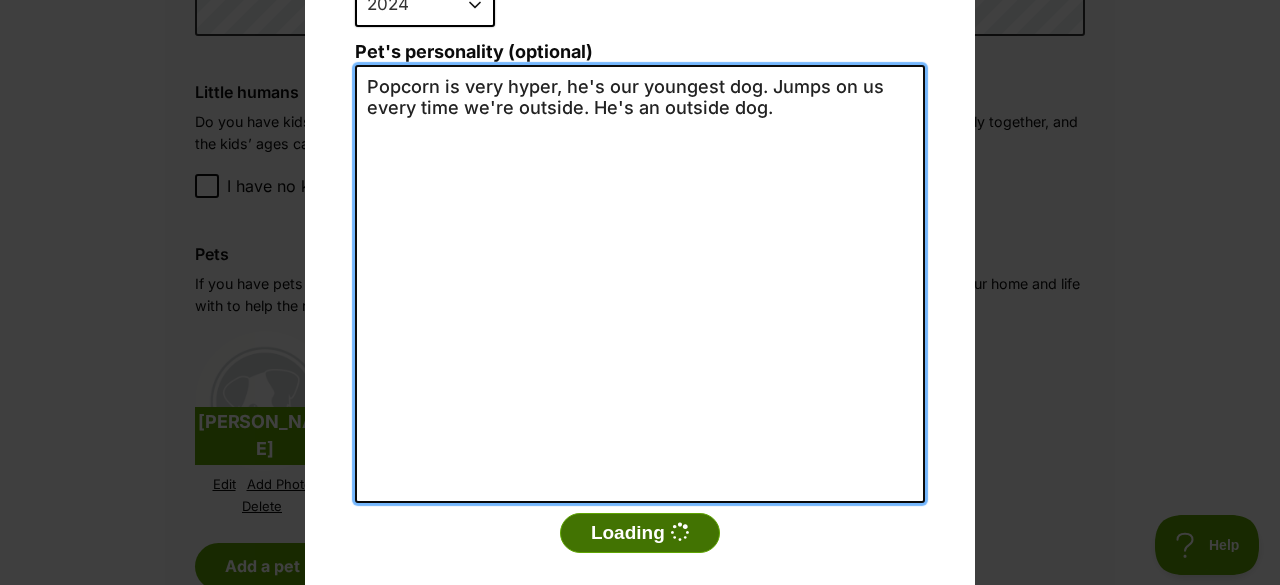type on "Popcorn is very hyper, he's our youngest dog. Jumps on us every time we're outside. He's an outside dog." 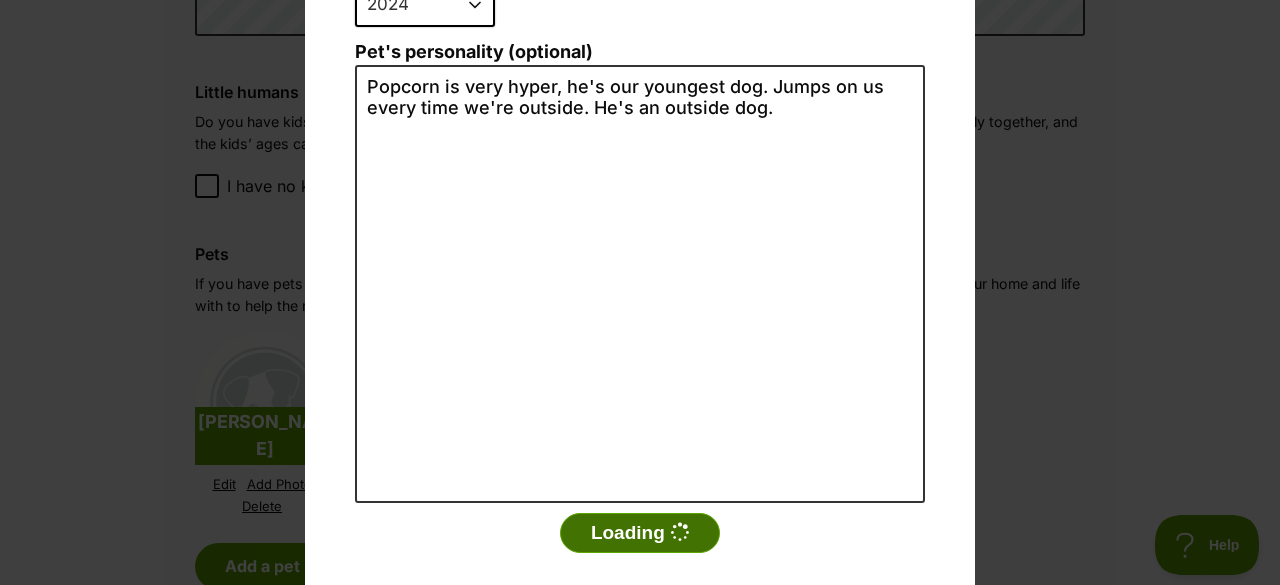 click on "Loading" at bounding box center (640, 533) 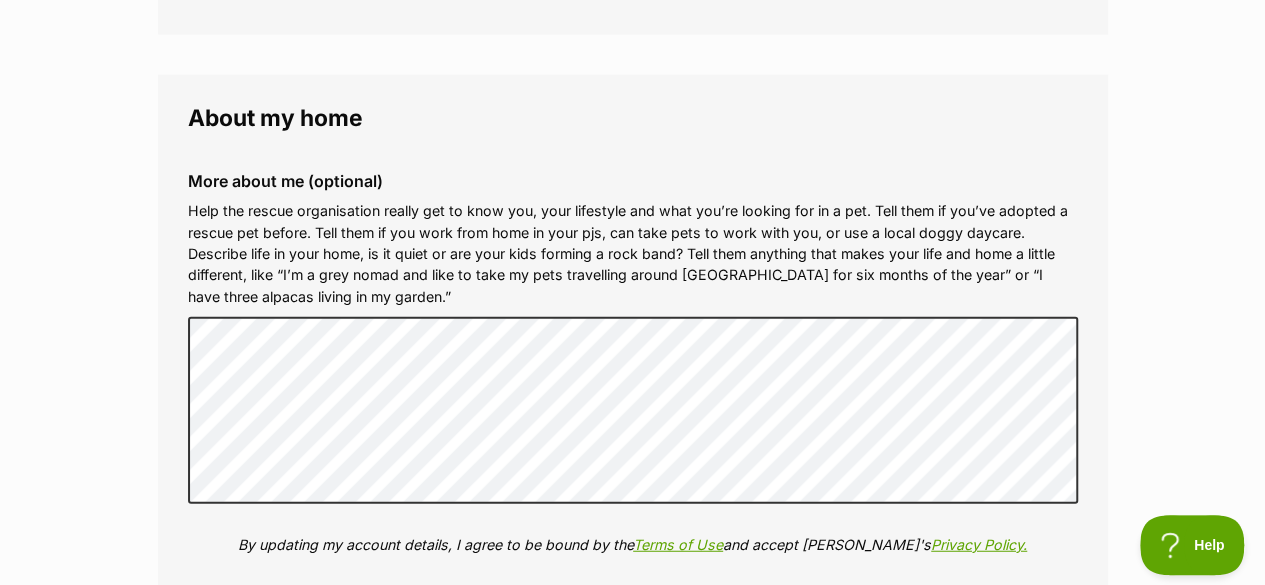 scroll, scrollTop: 2400, scrollLeft: 0, axis: vertical 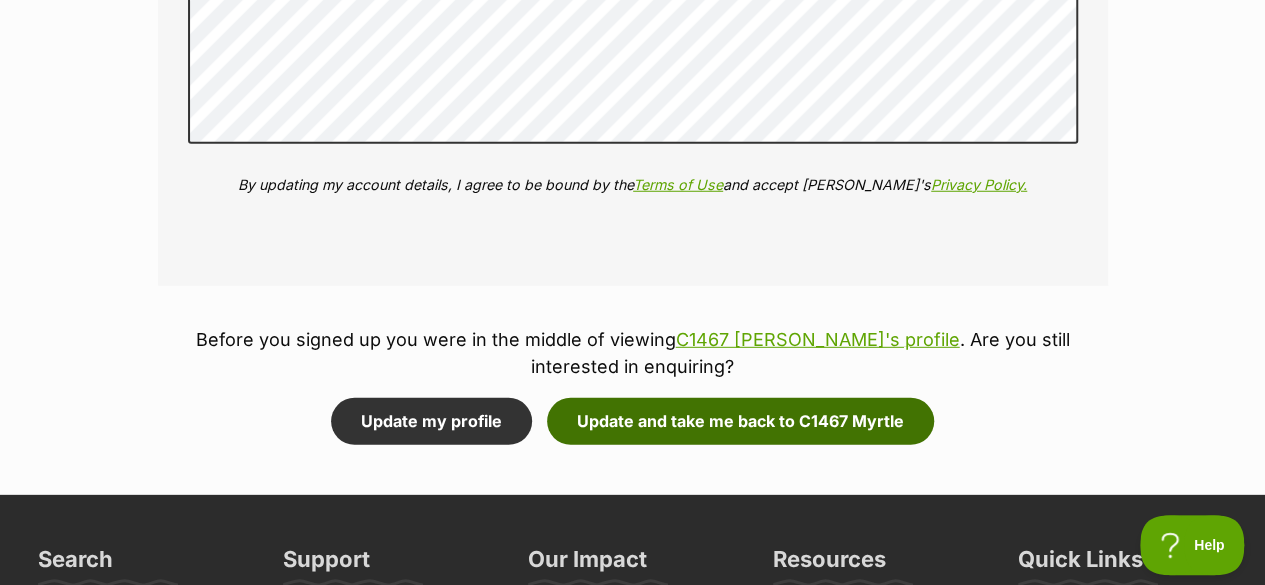 click on "Update and take me back to C1467 Myrtle" at bounding box center [740, 421] 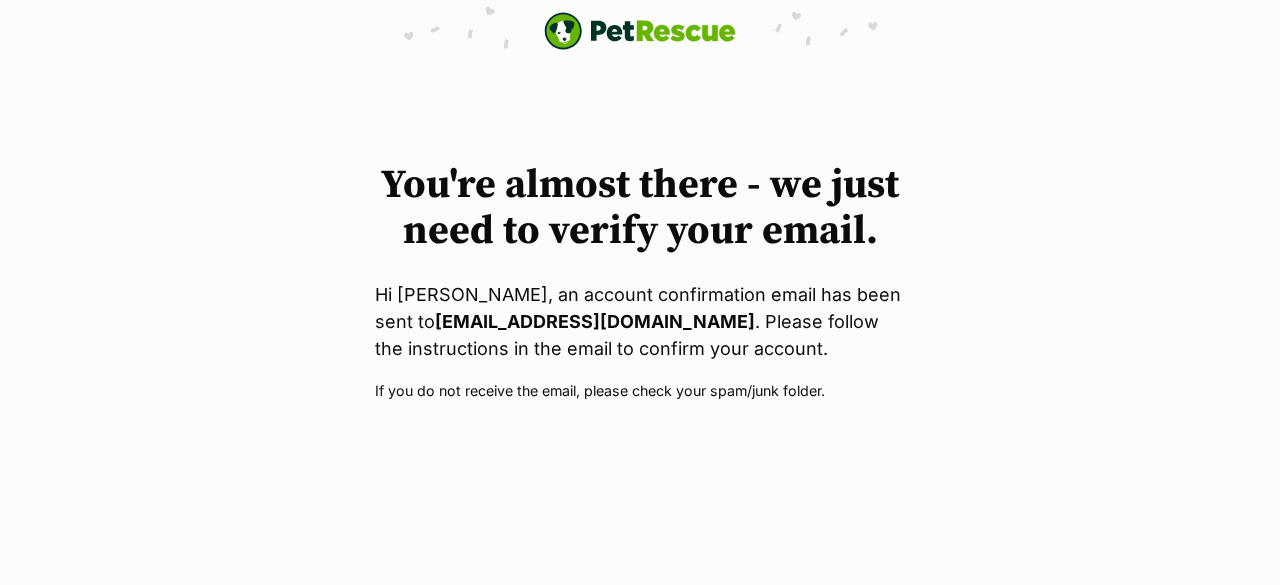 scroll, scrollTop: 0, scrollLeft: 0, axis: both 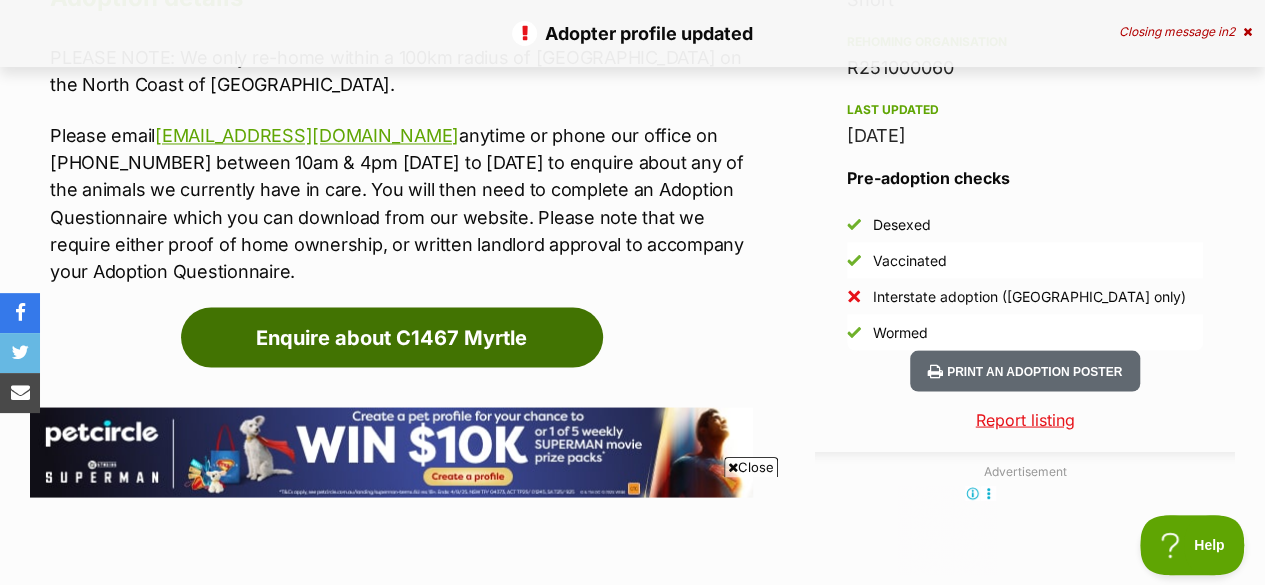 click on "Enquire about C1467 Myrtle" at bounding box center [392, 337] 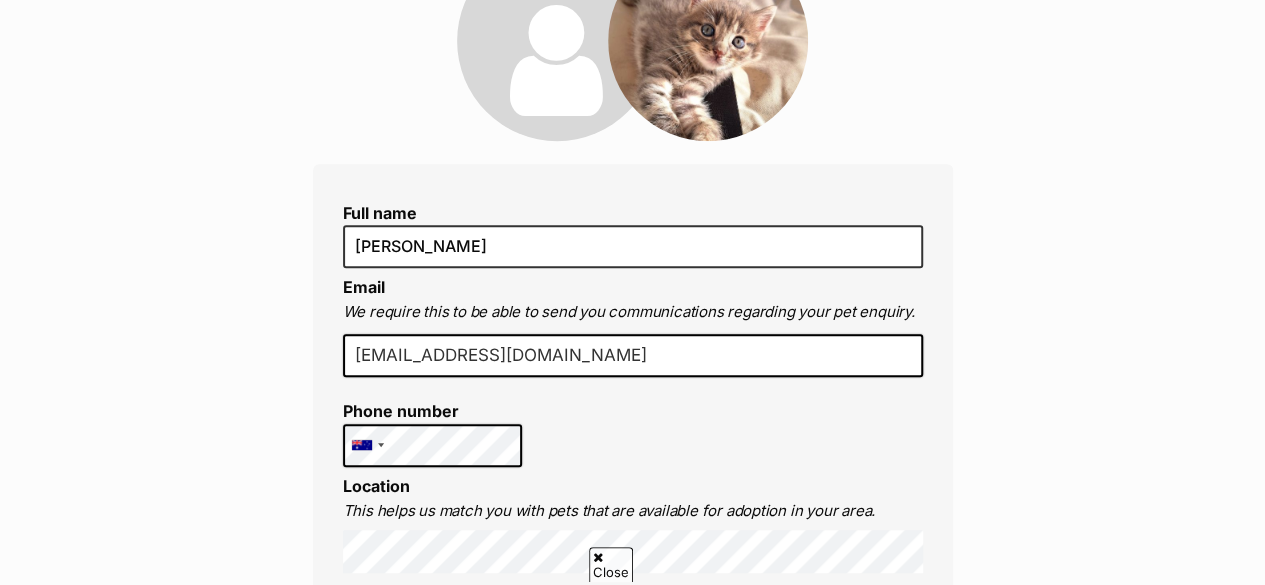 scroll, scrollTop: 500, scrollLeft: 0, axis: vertical 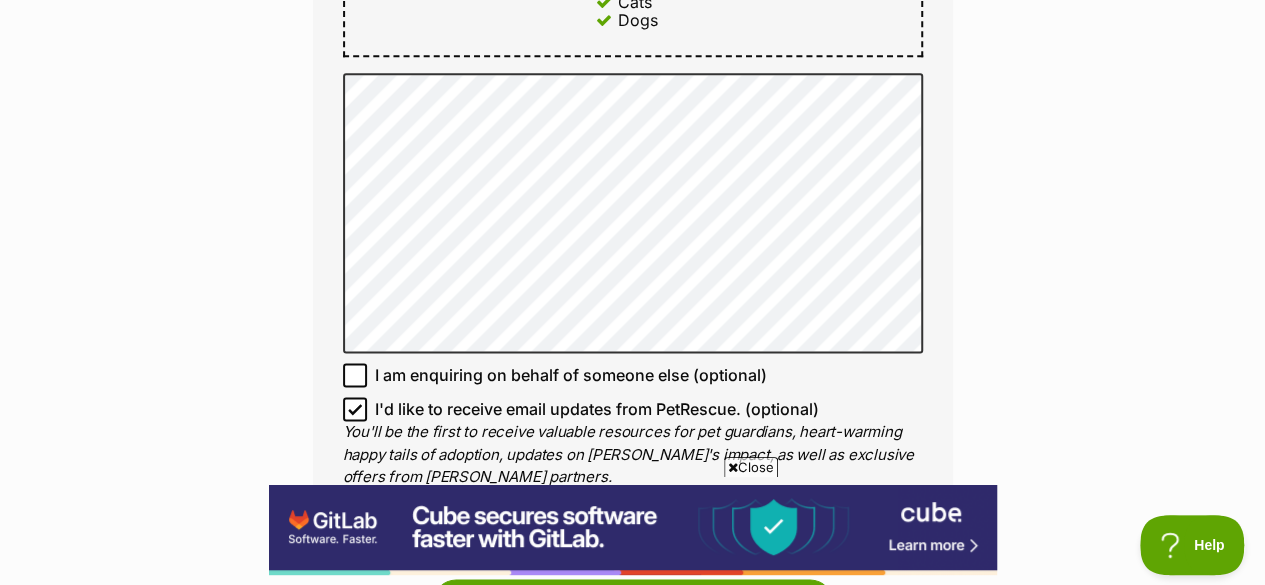 click on "Close" at bounding box center (751, 467) 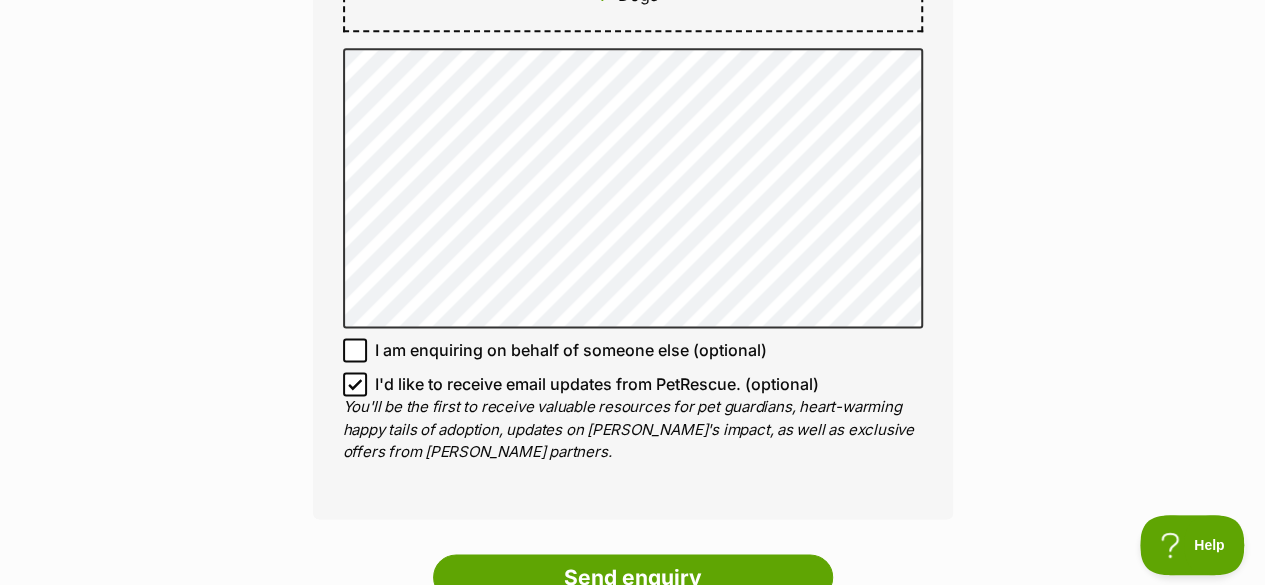 scroll, scrollTop: 1300, scrollLeft: 0, axis: vertical 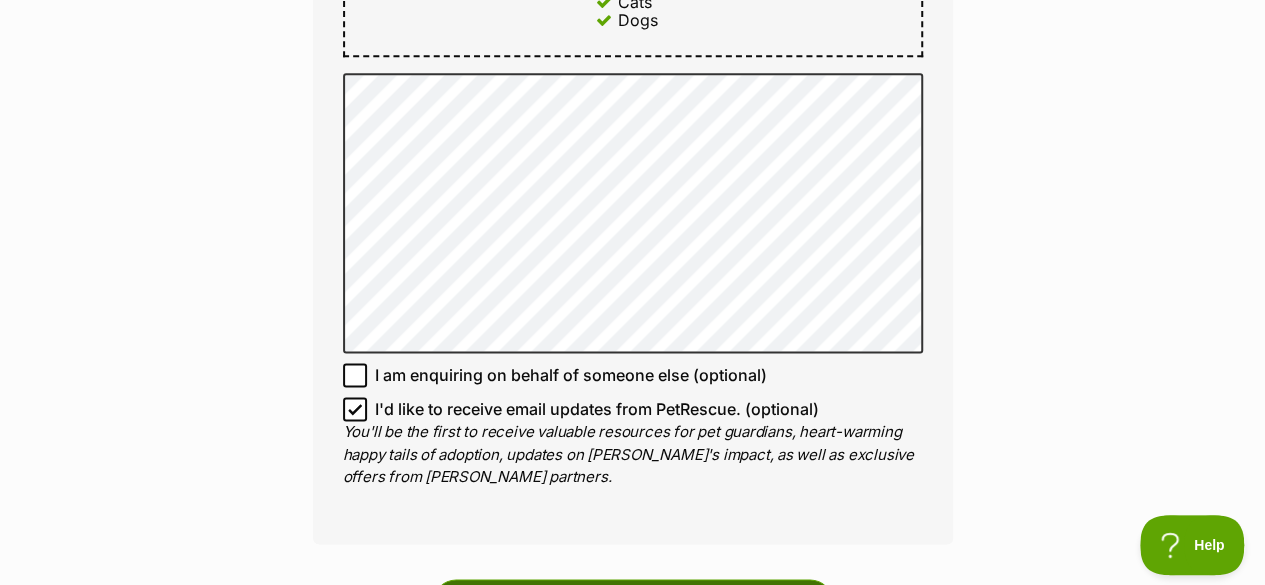 click on "Send enquiry" at bounding box center (633, 602) 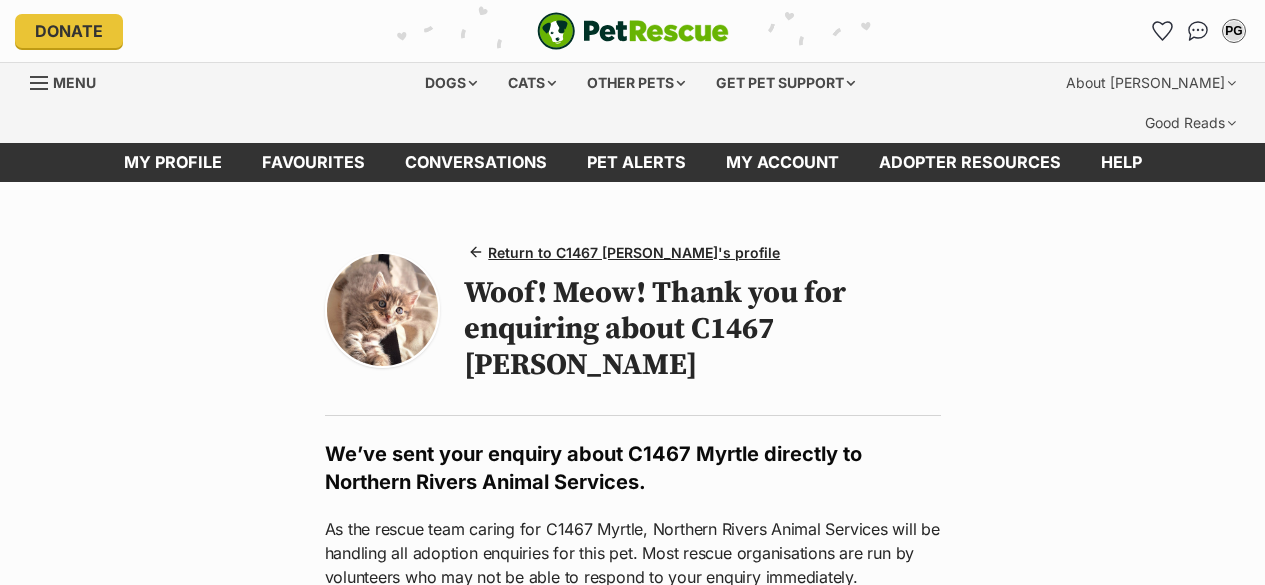 scroll, scrollTop: 0, scrollLeft: 0, axis: both 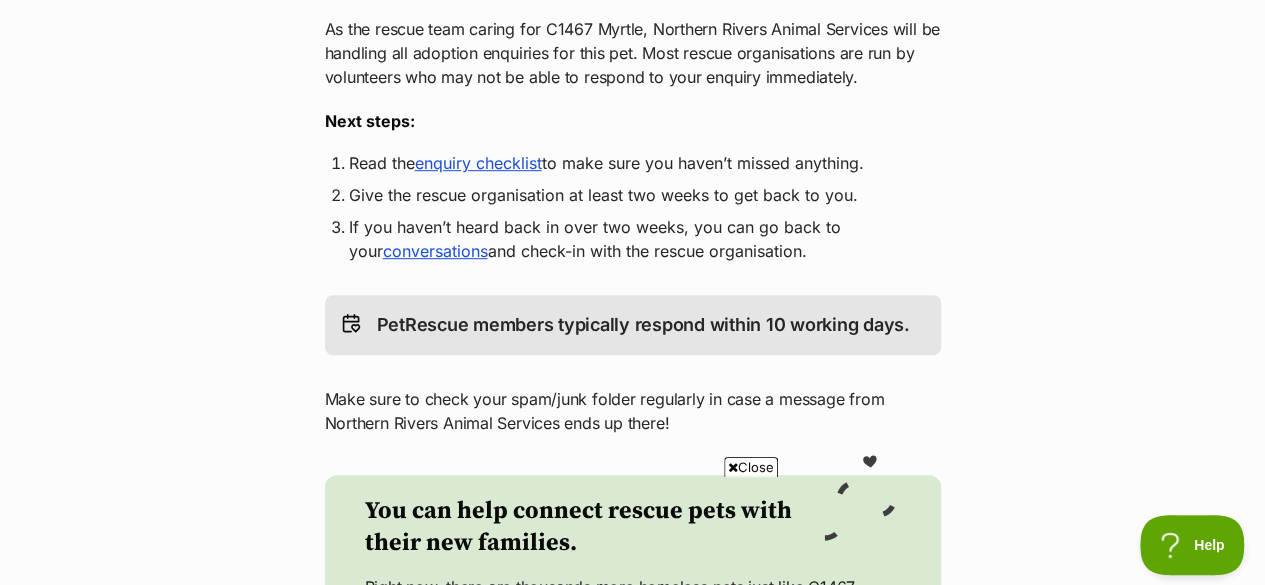 click on "enquiry checklist" at bounding box center [478, 163] 